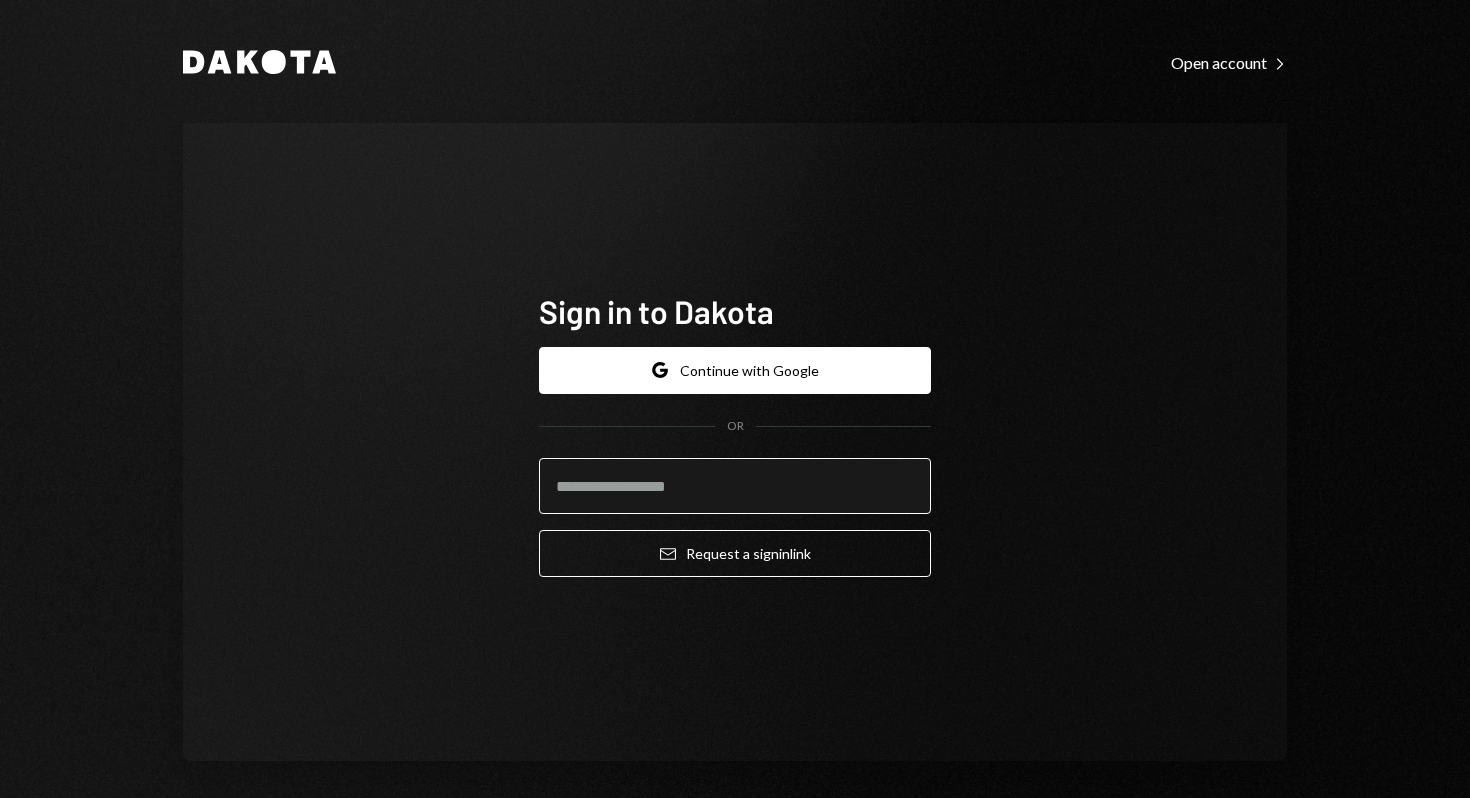 scroll, scrollTop: 0, scrollLeft: 0, axis: both 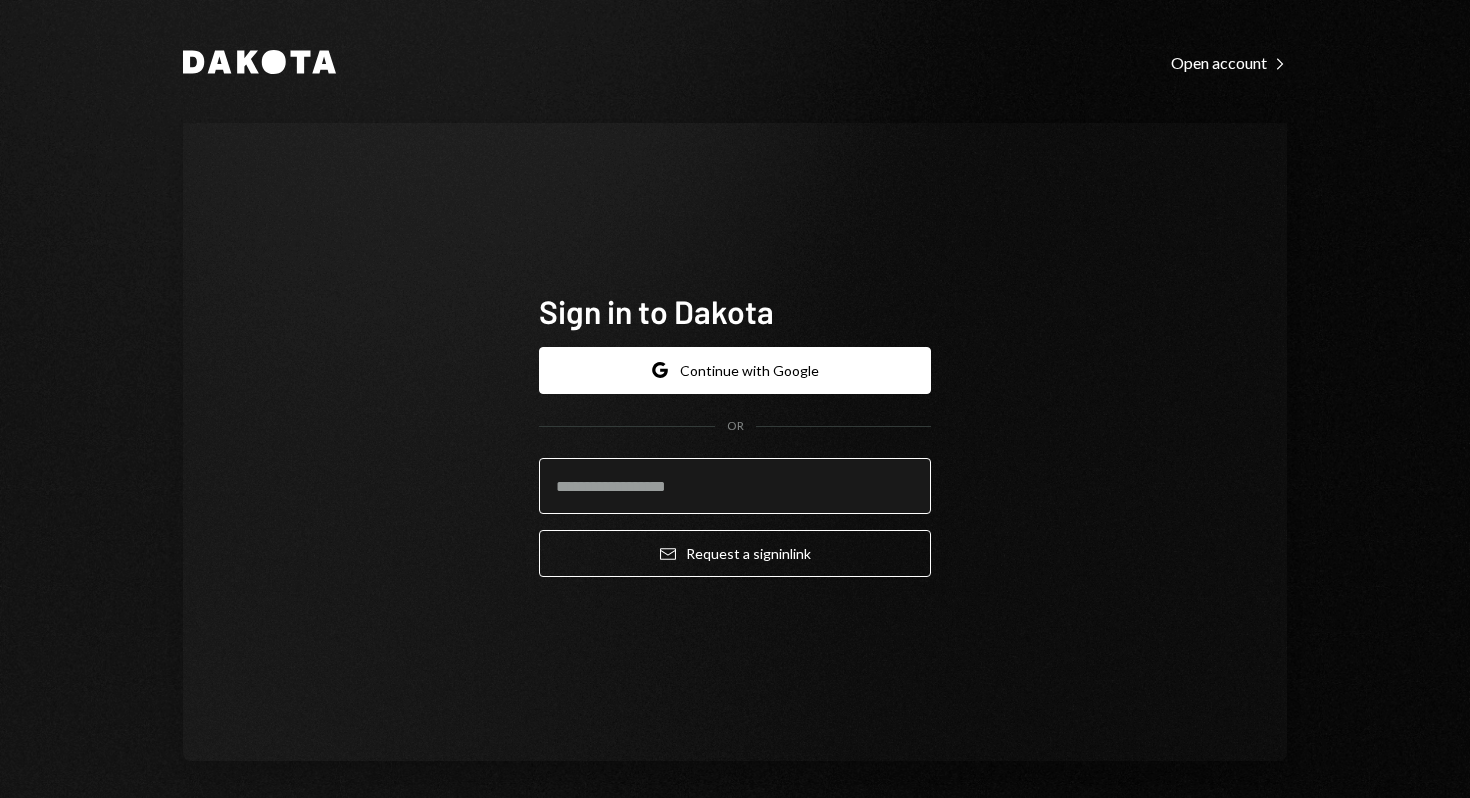 click at bounding box center [735, 486] 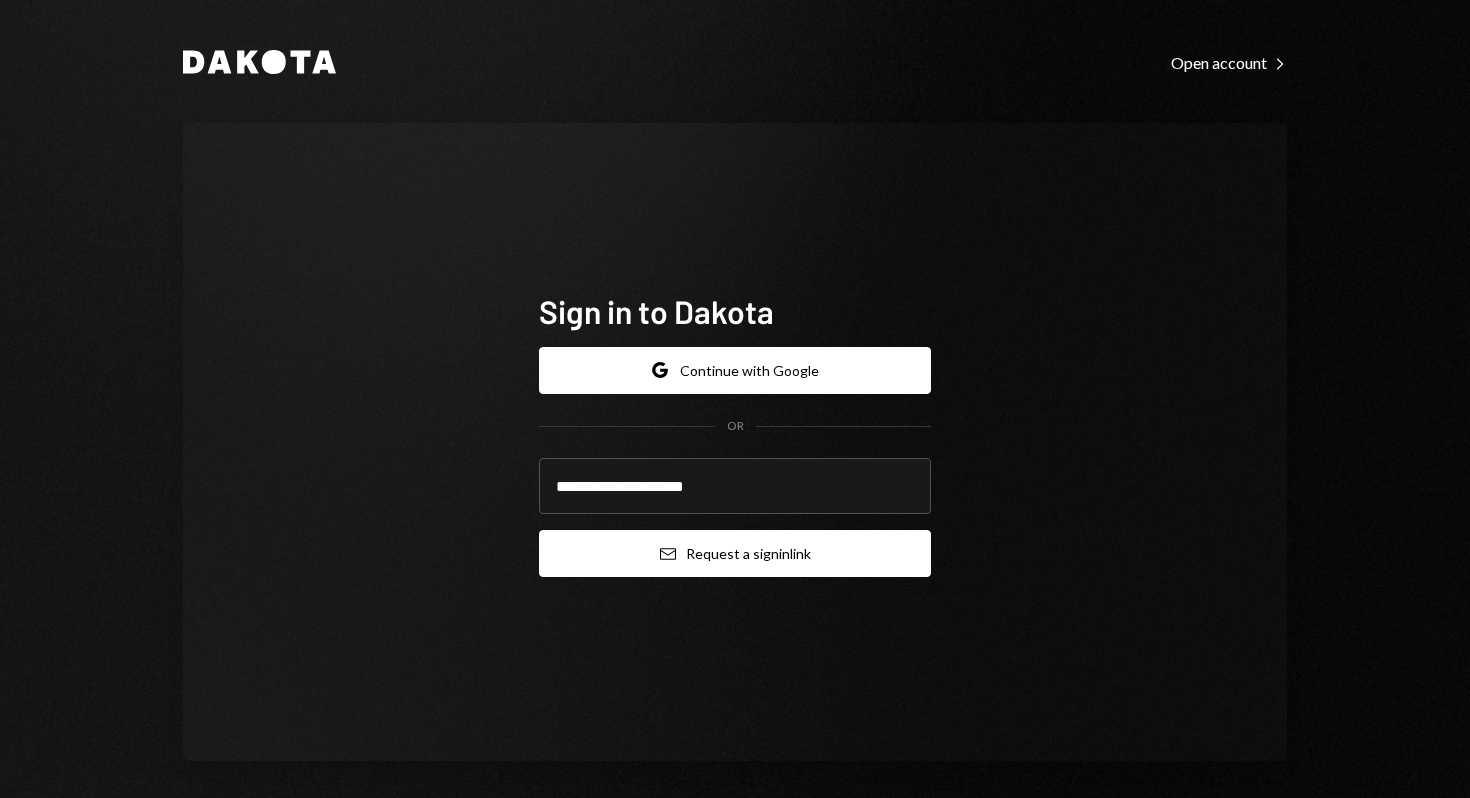 type on "**********" 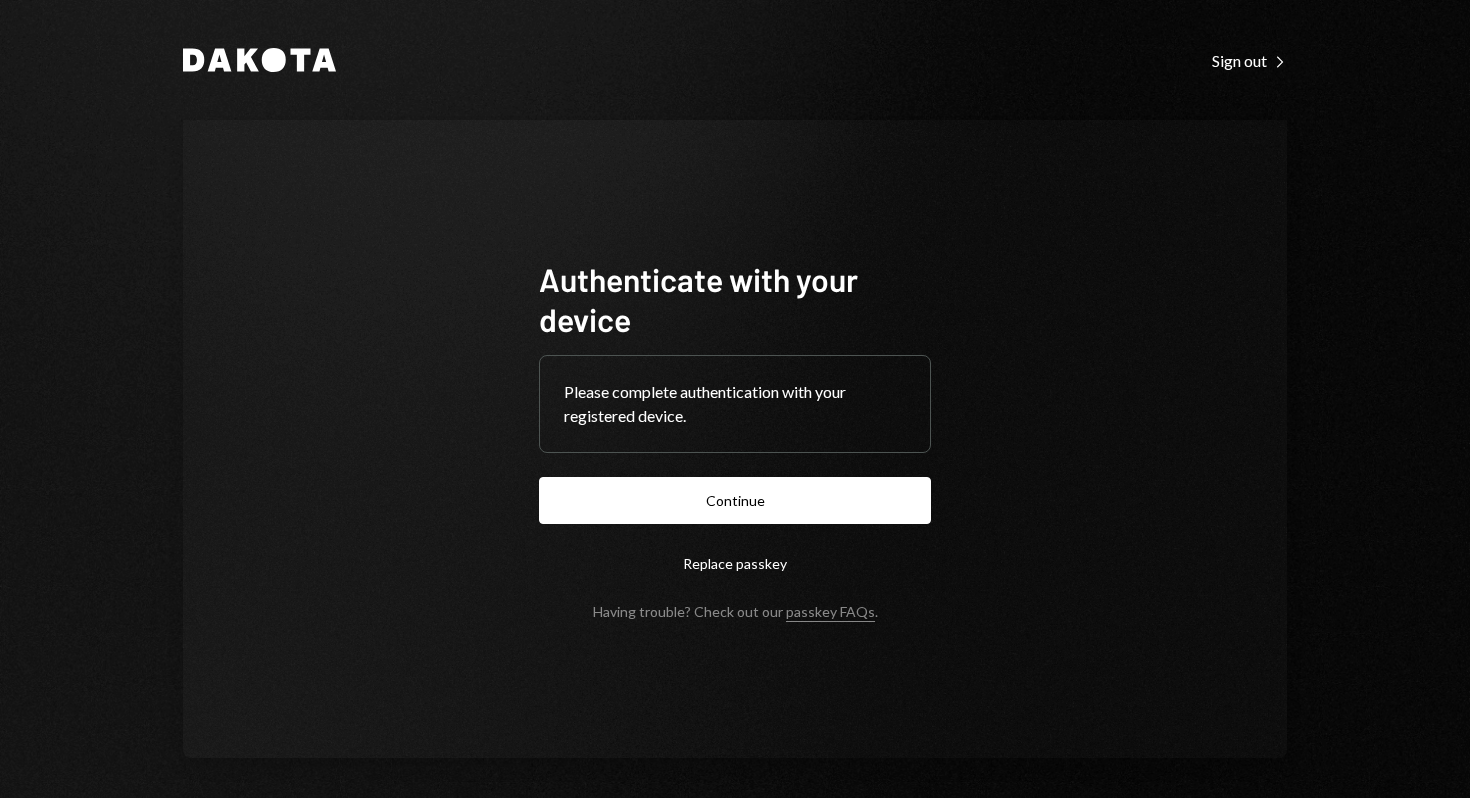 scroll, scrollTop: 0, scrollLeft: 0, axis: both 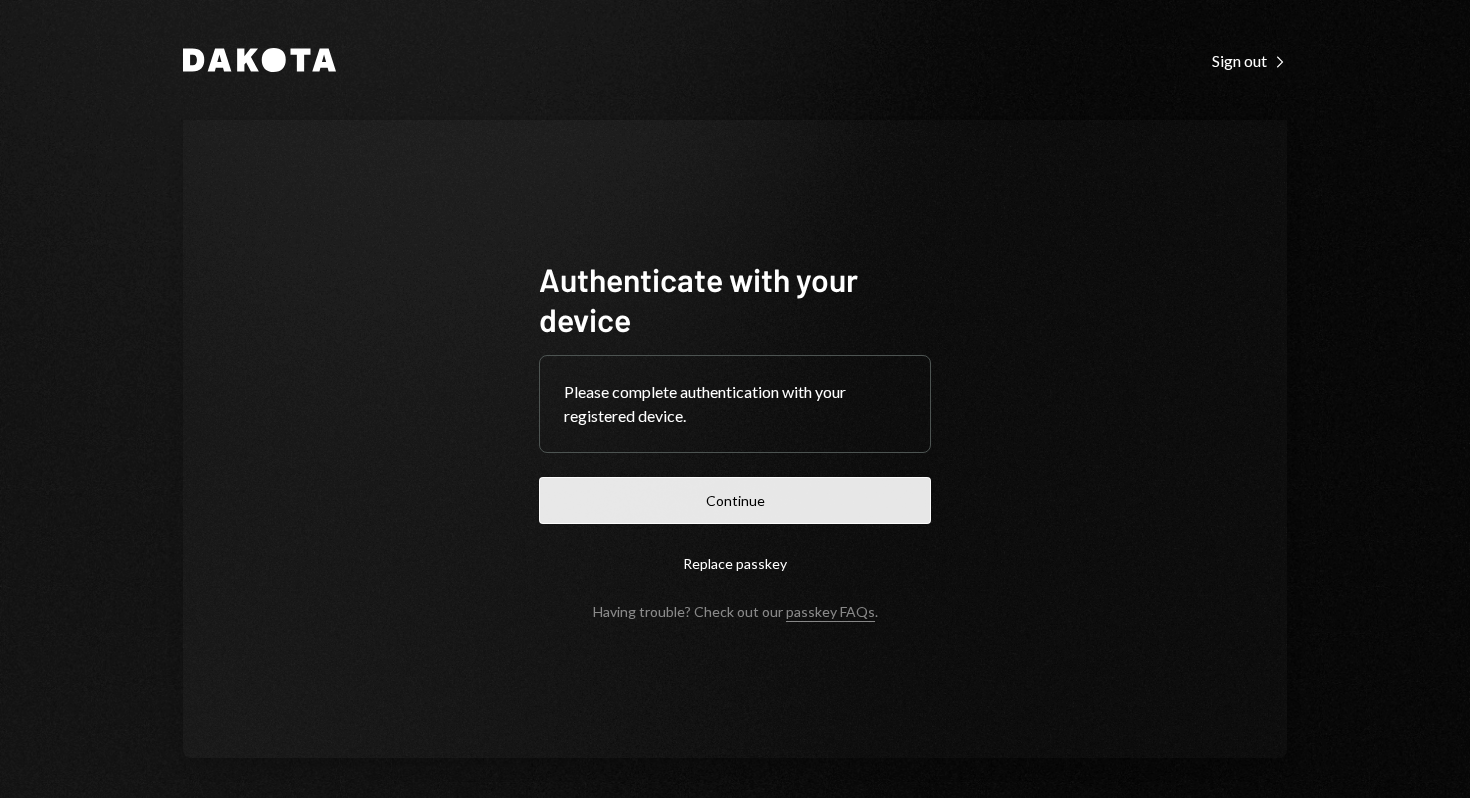 click on "Continue" at bounding box center [735, 500] 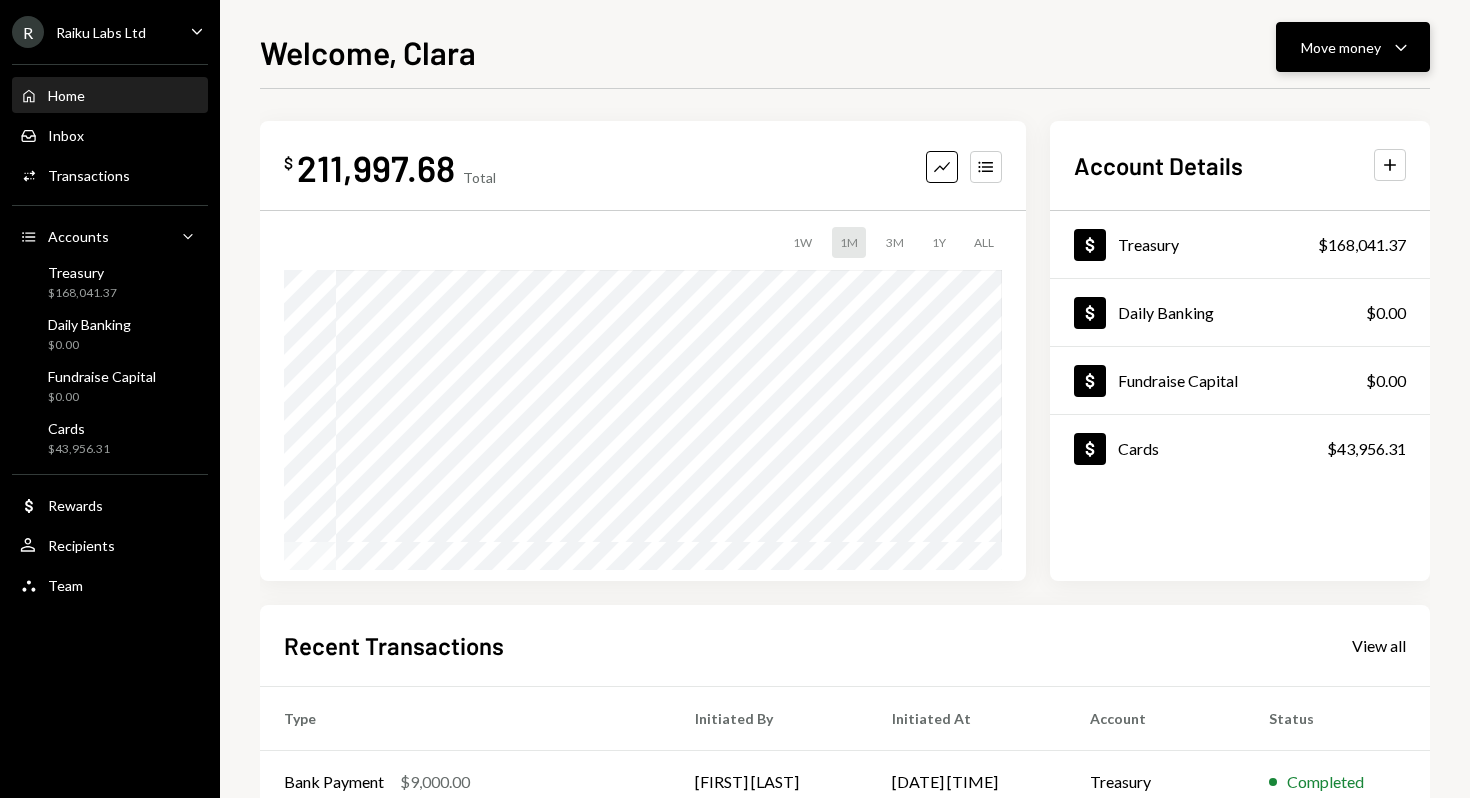 click on "Move money Caret Down" at bounding box center [1353, 47] 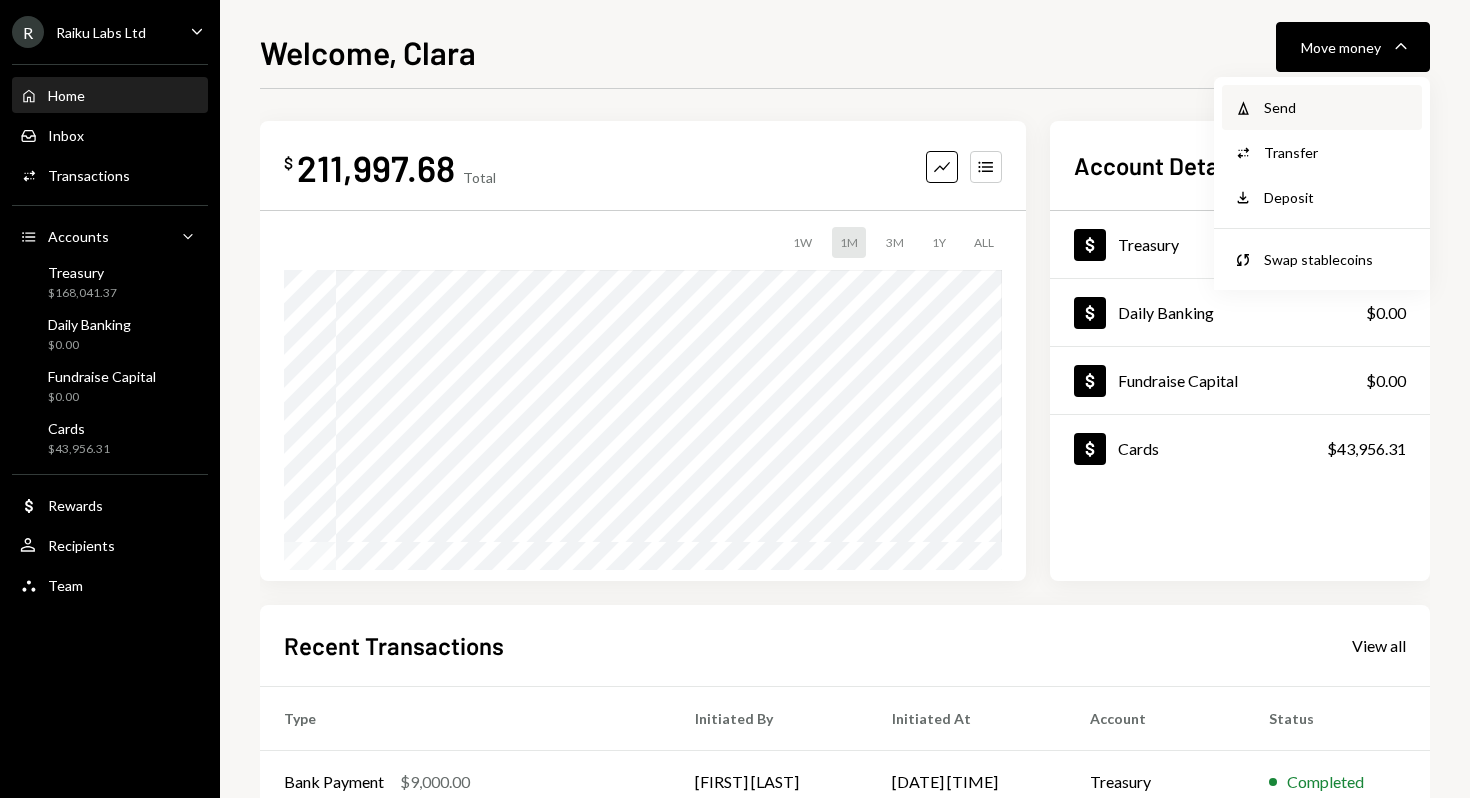 click on "Send" at bounding box center (1337, 107) 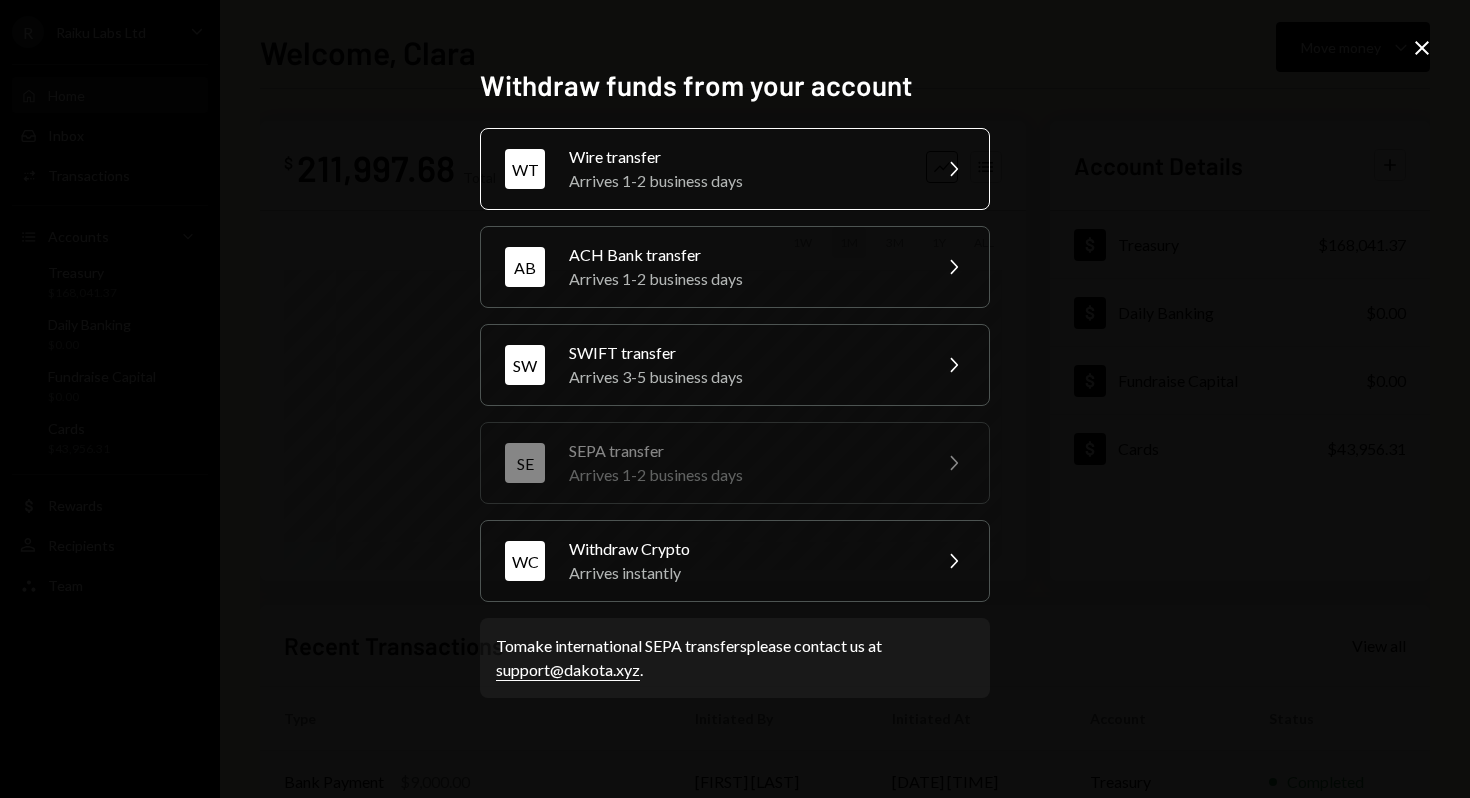 click on "Wire transfer" at bounding box center (743, 157) 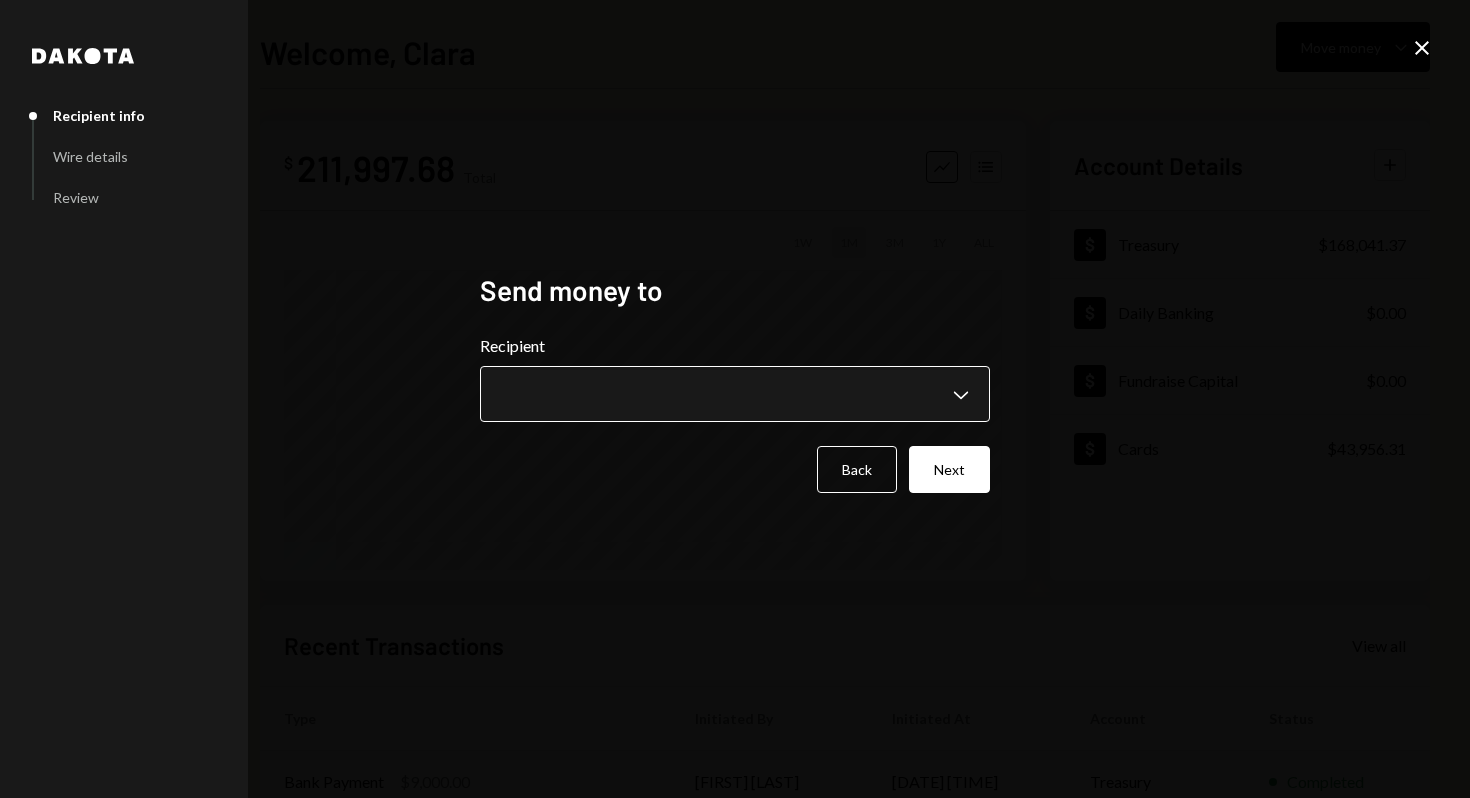 click on "**********" at bounding box center (735, 399) 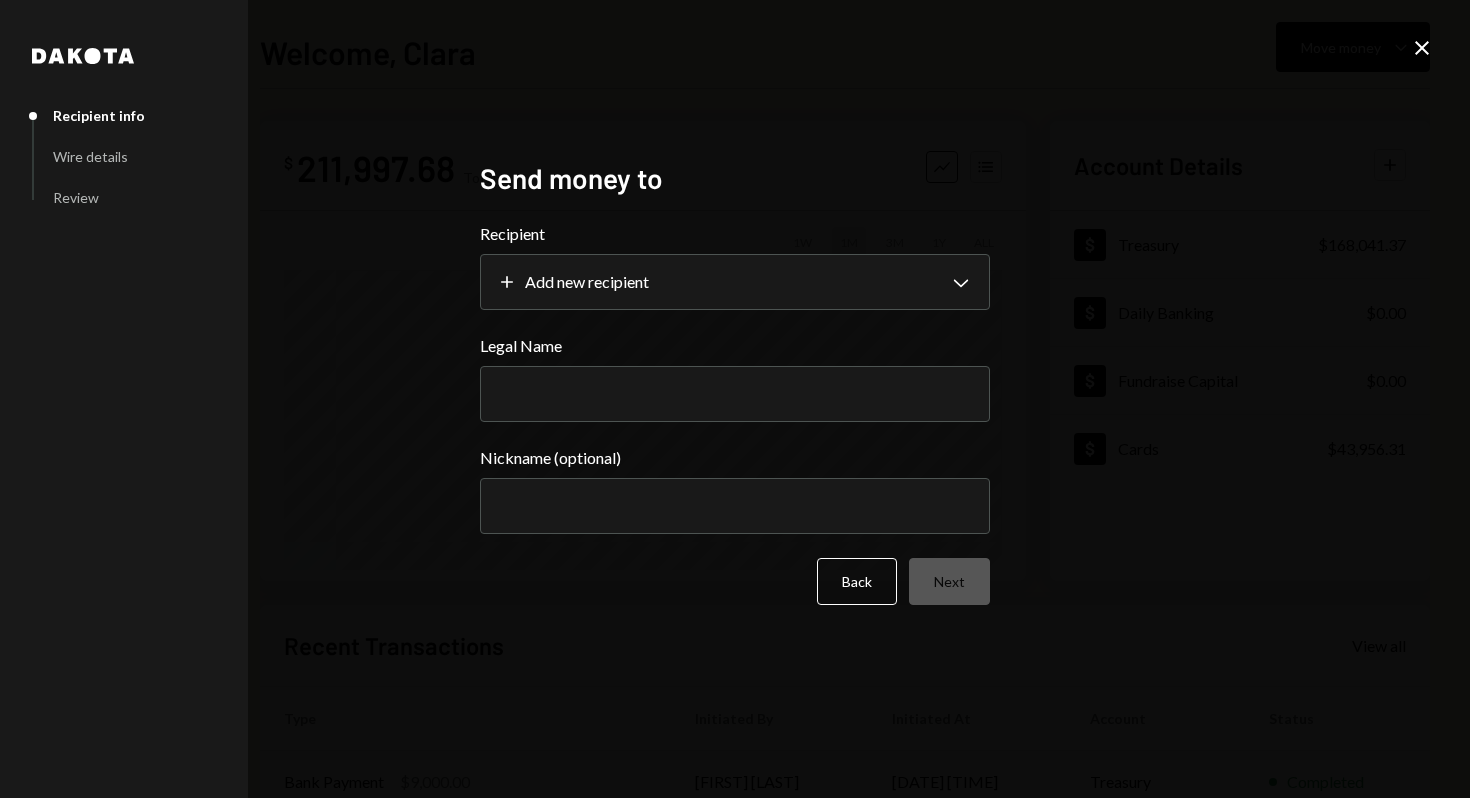 click on "Legal Name" at bounding box center (735, 394) 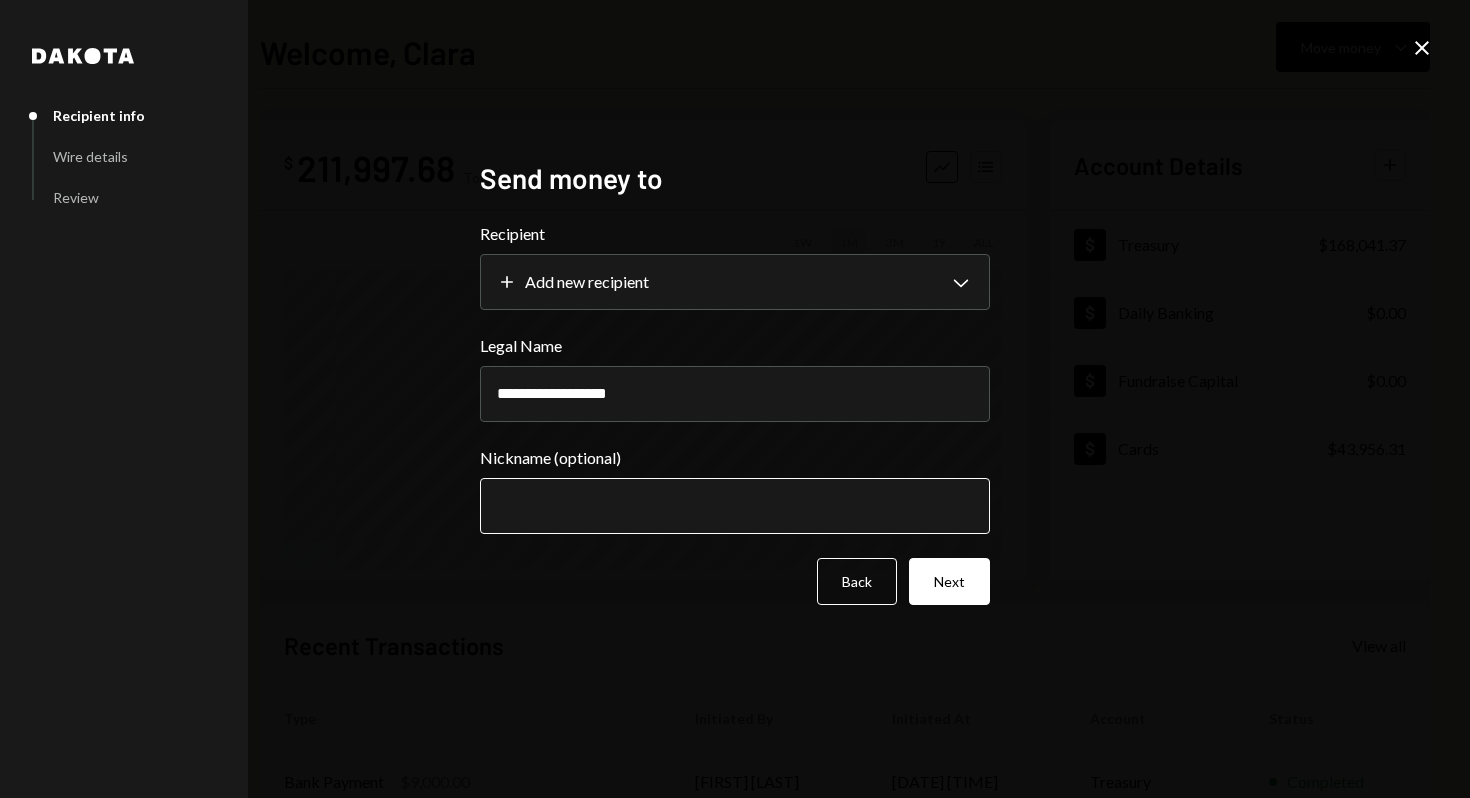 type on "**********" 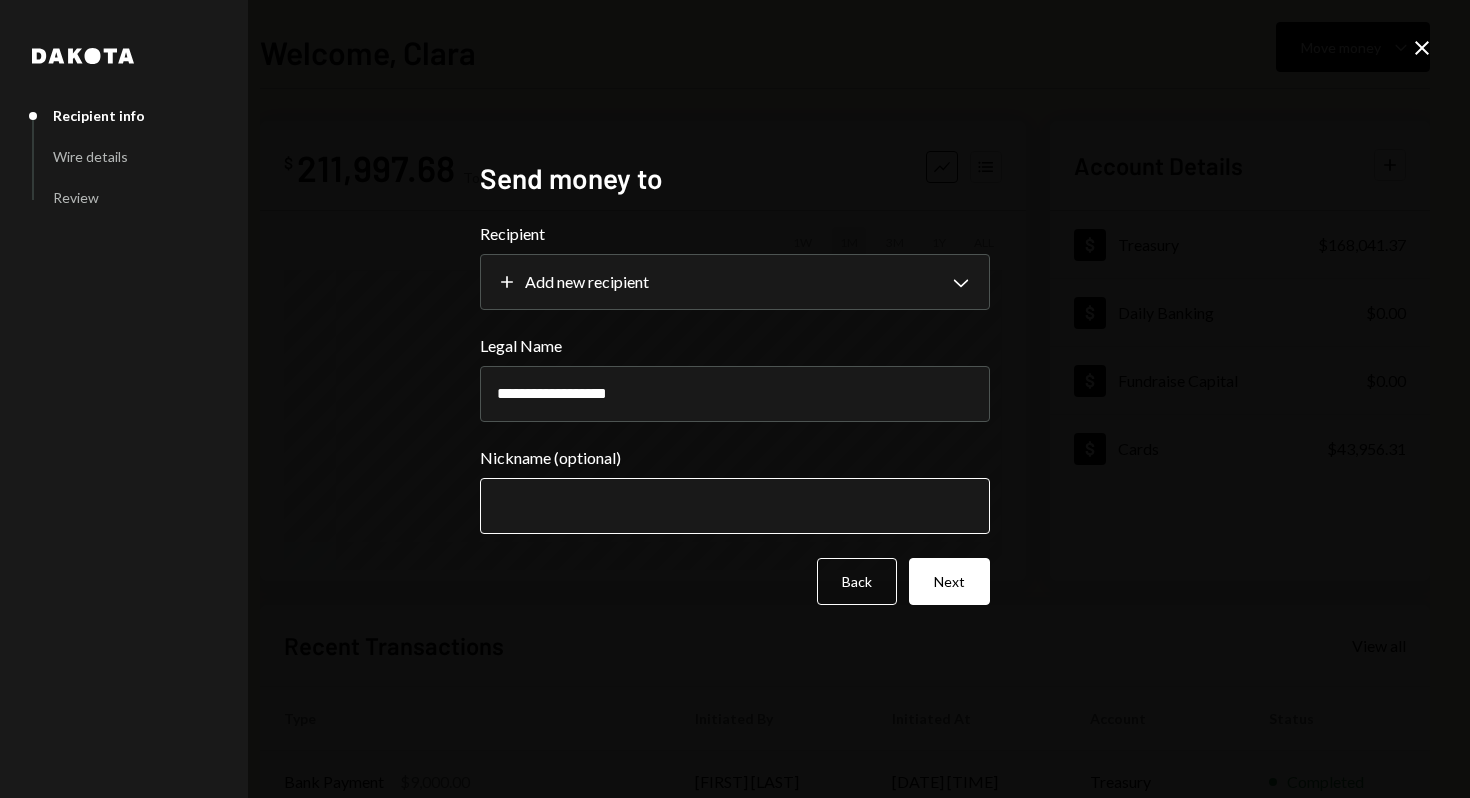 click on "Nickname (optional)" at bounding box center [735, 506] 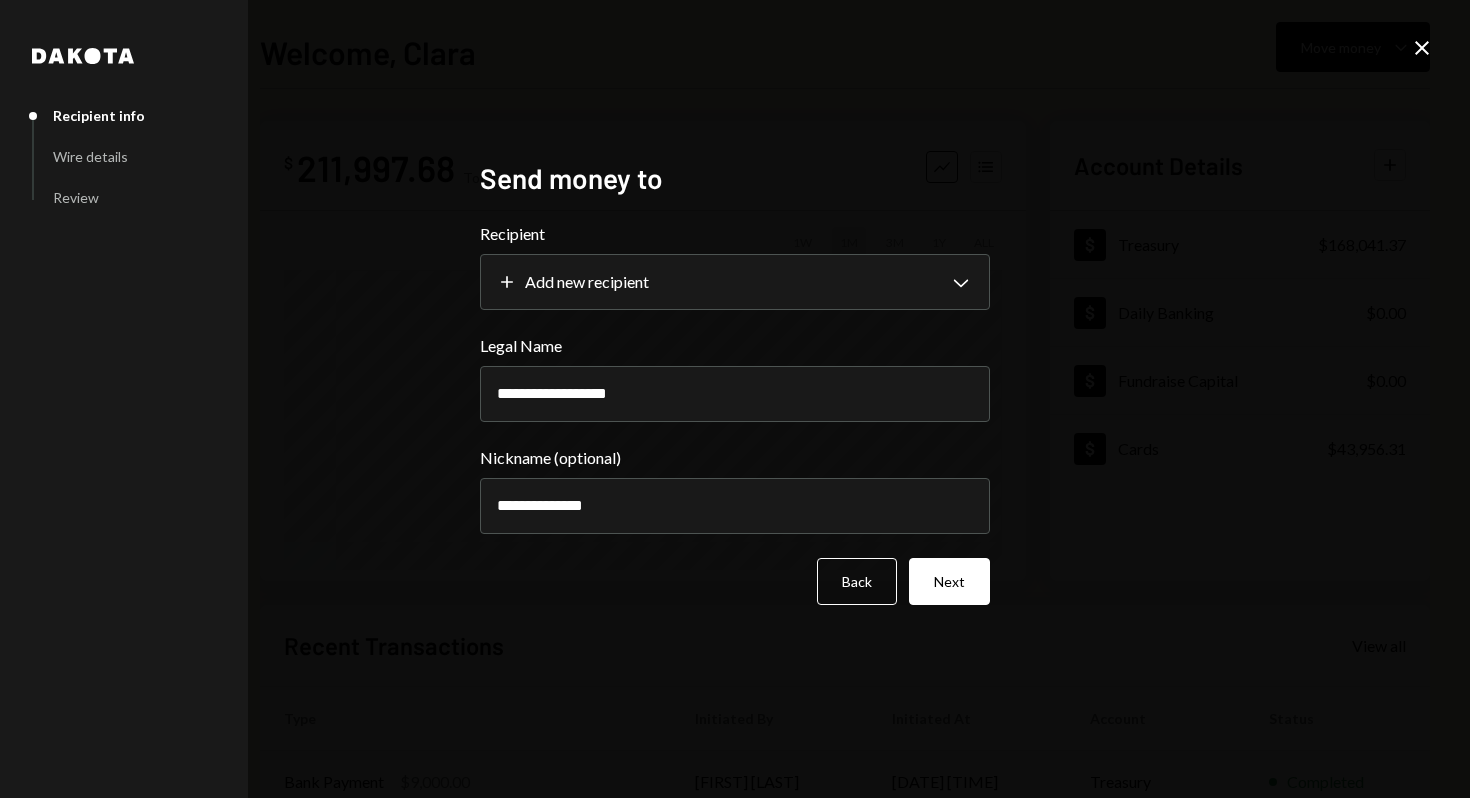 type on "**********" 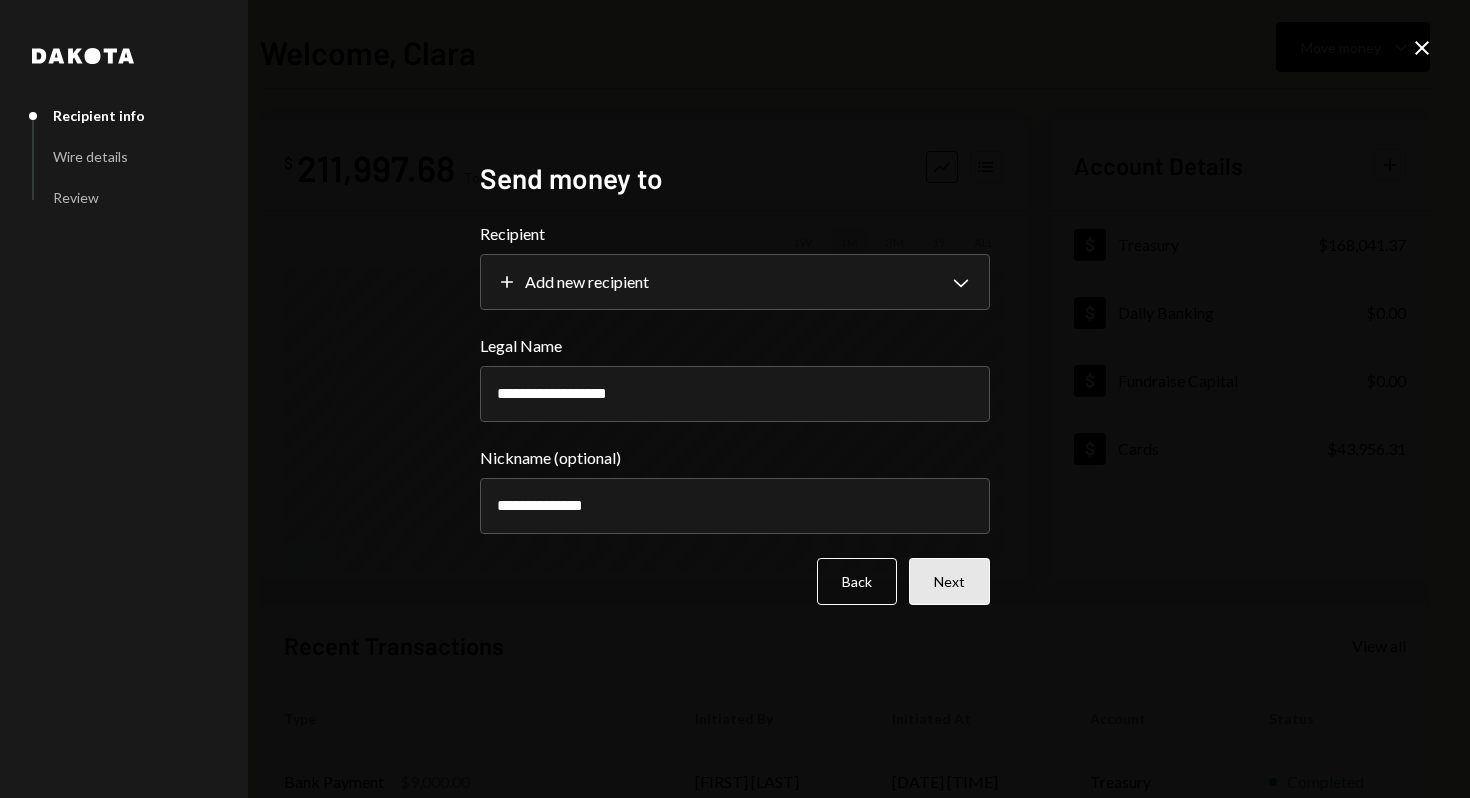 click on "Next" at bounding box center (949, 581) 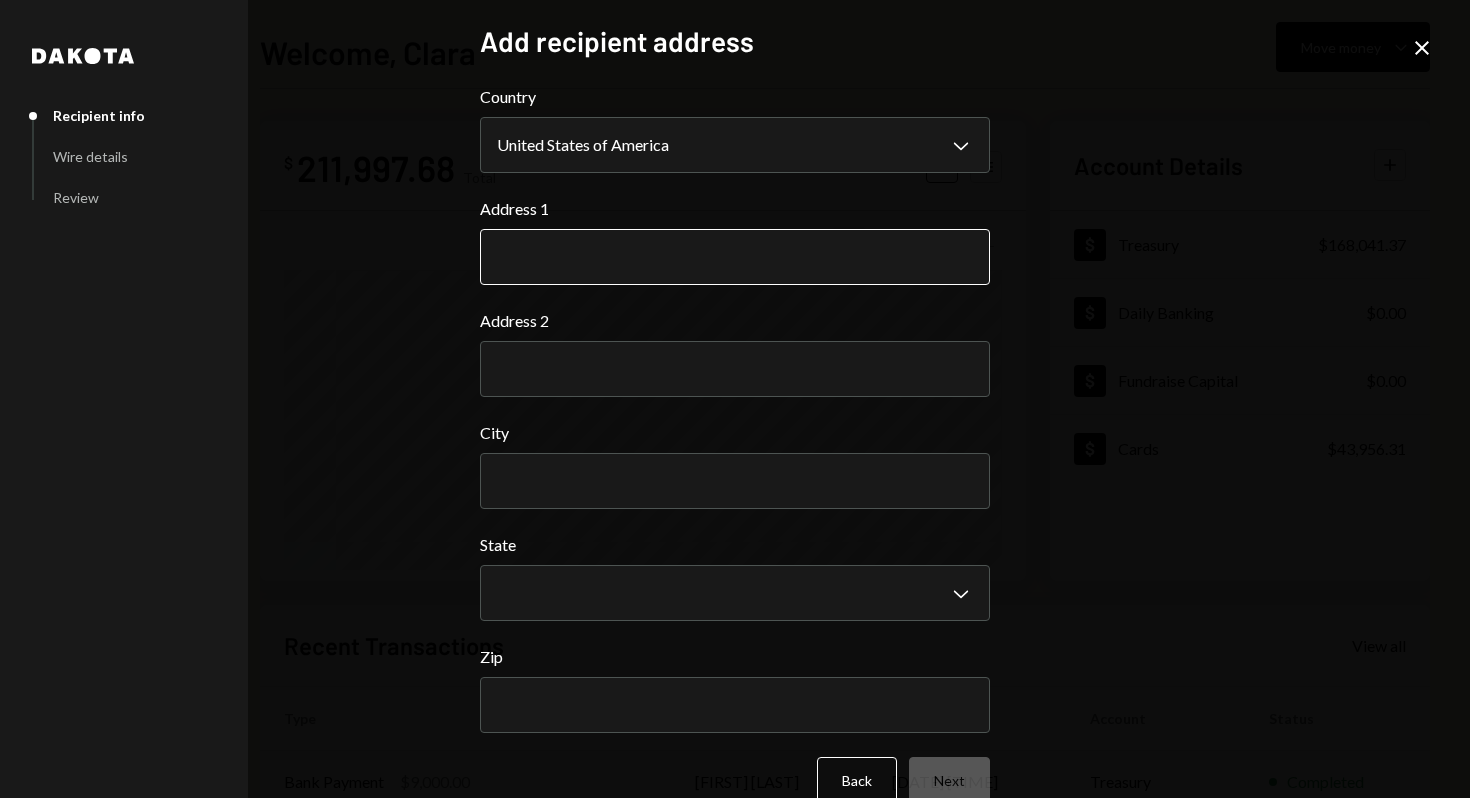 click on "Address 1" at bounding box center (735, 257) 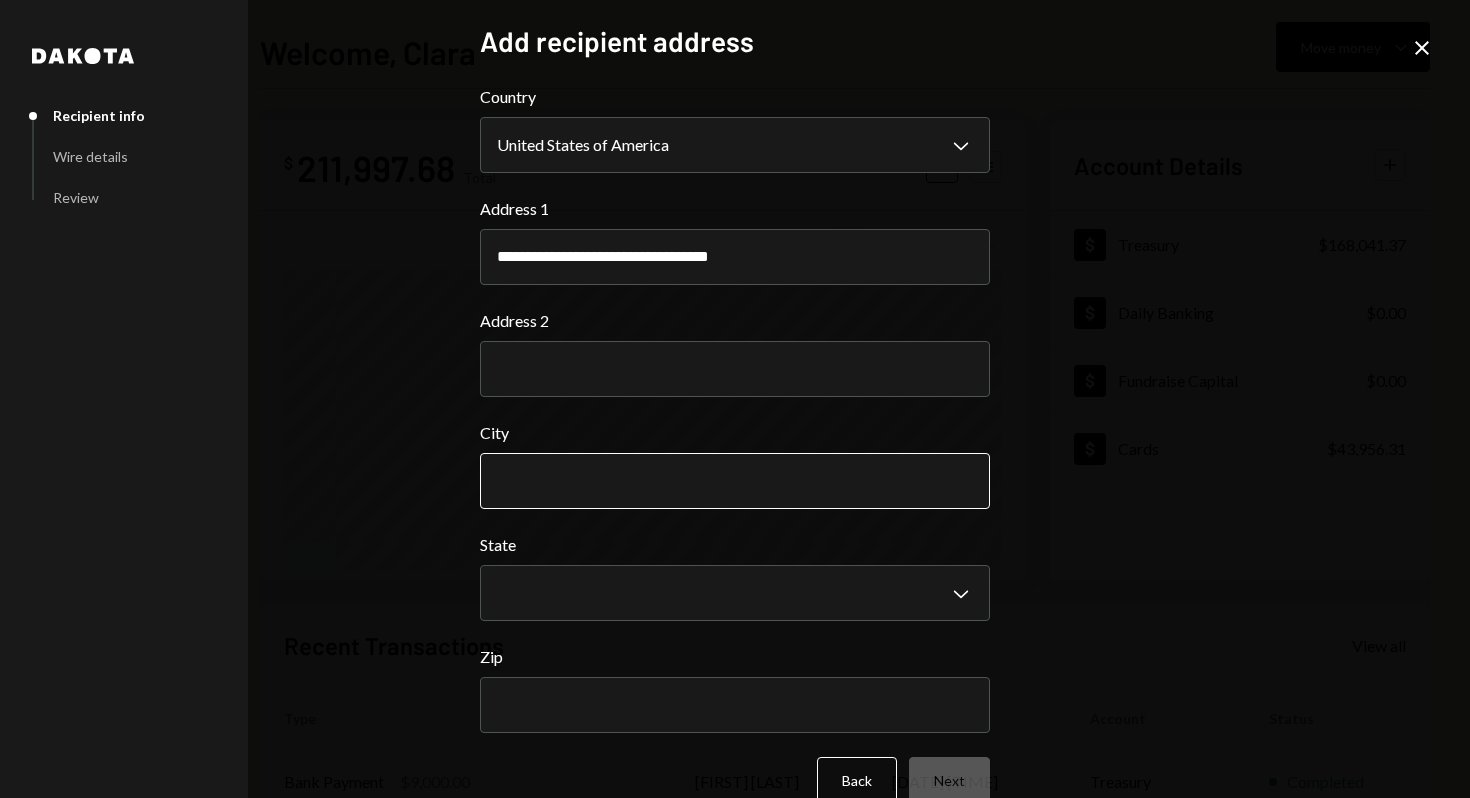 click on "**********" at bounding box center [735, 444] 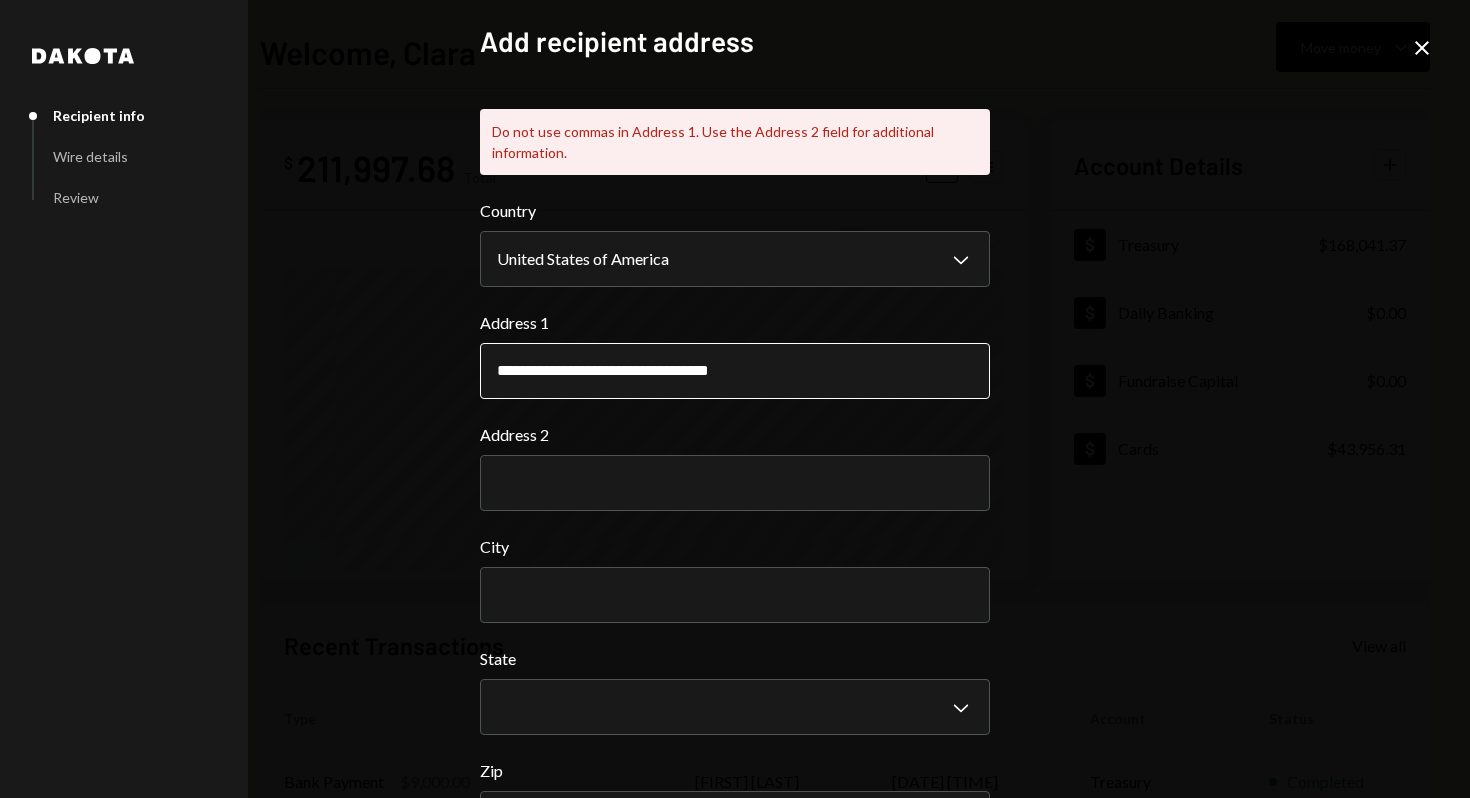click on "**********" at bounding box center (735, 371) 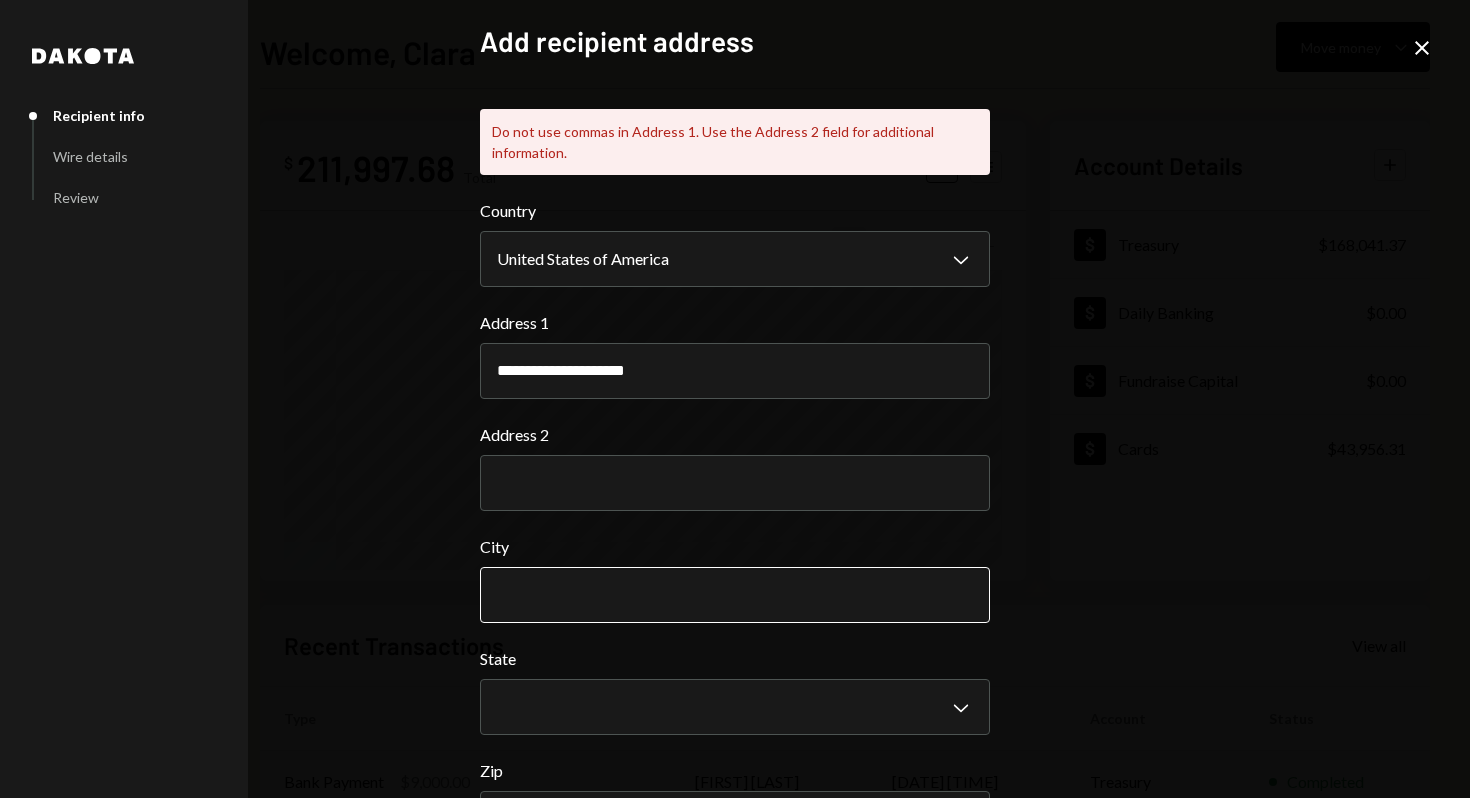 type on "**********" 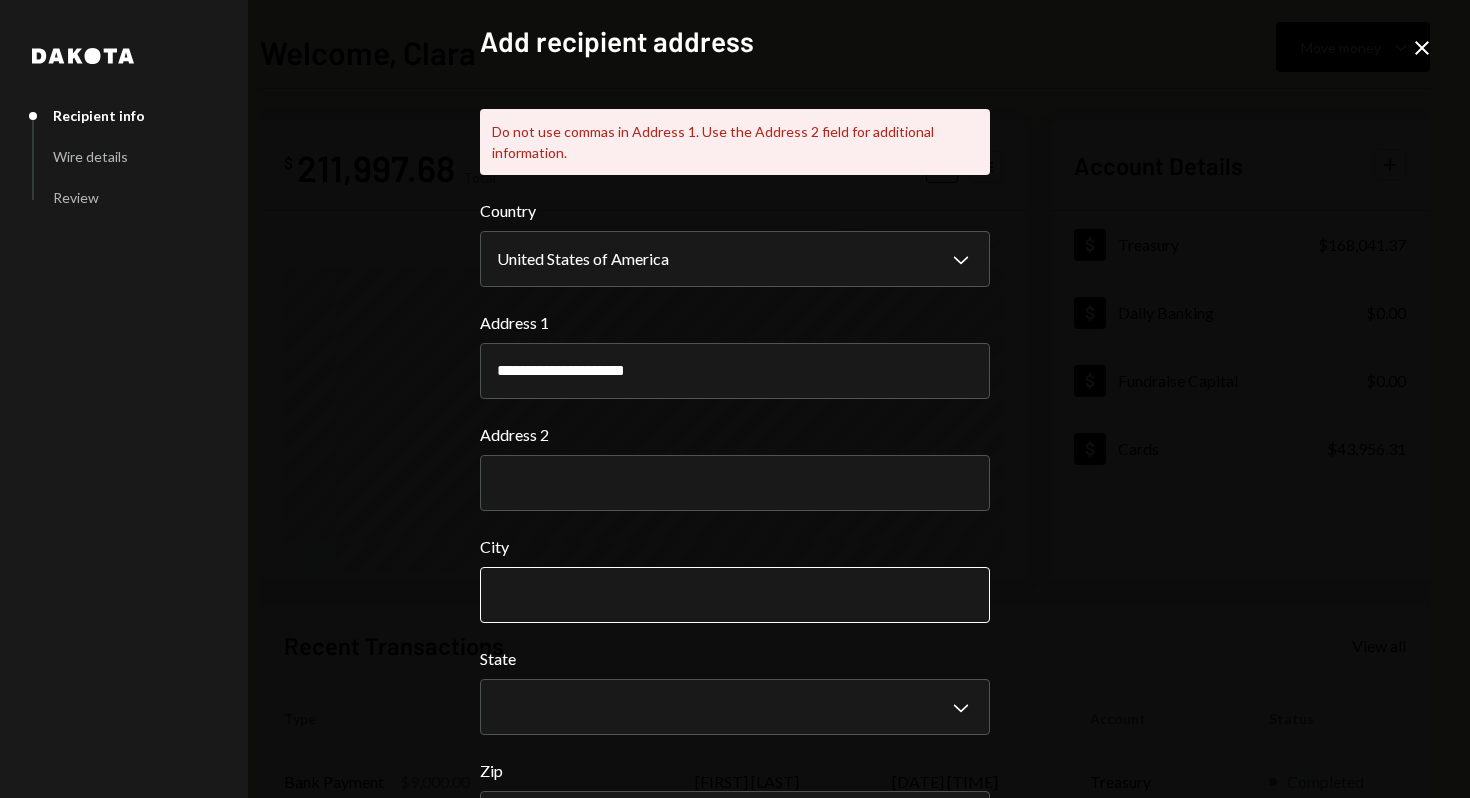 click on "City" at bounding box center (735, 595) 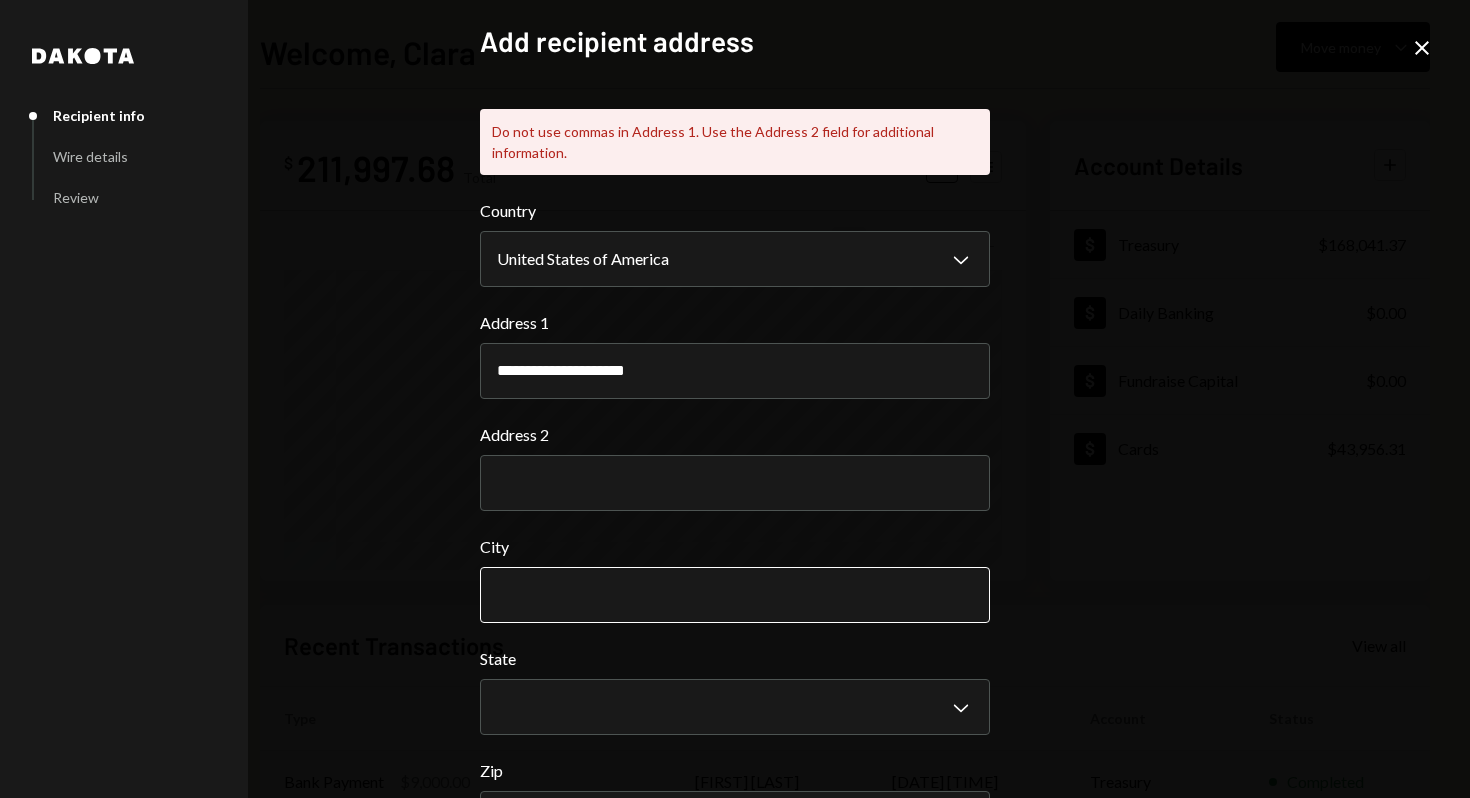 click on "City" at bounding box center (735, 595) 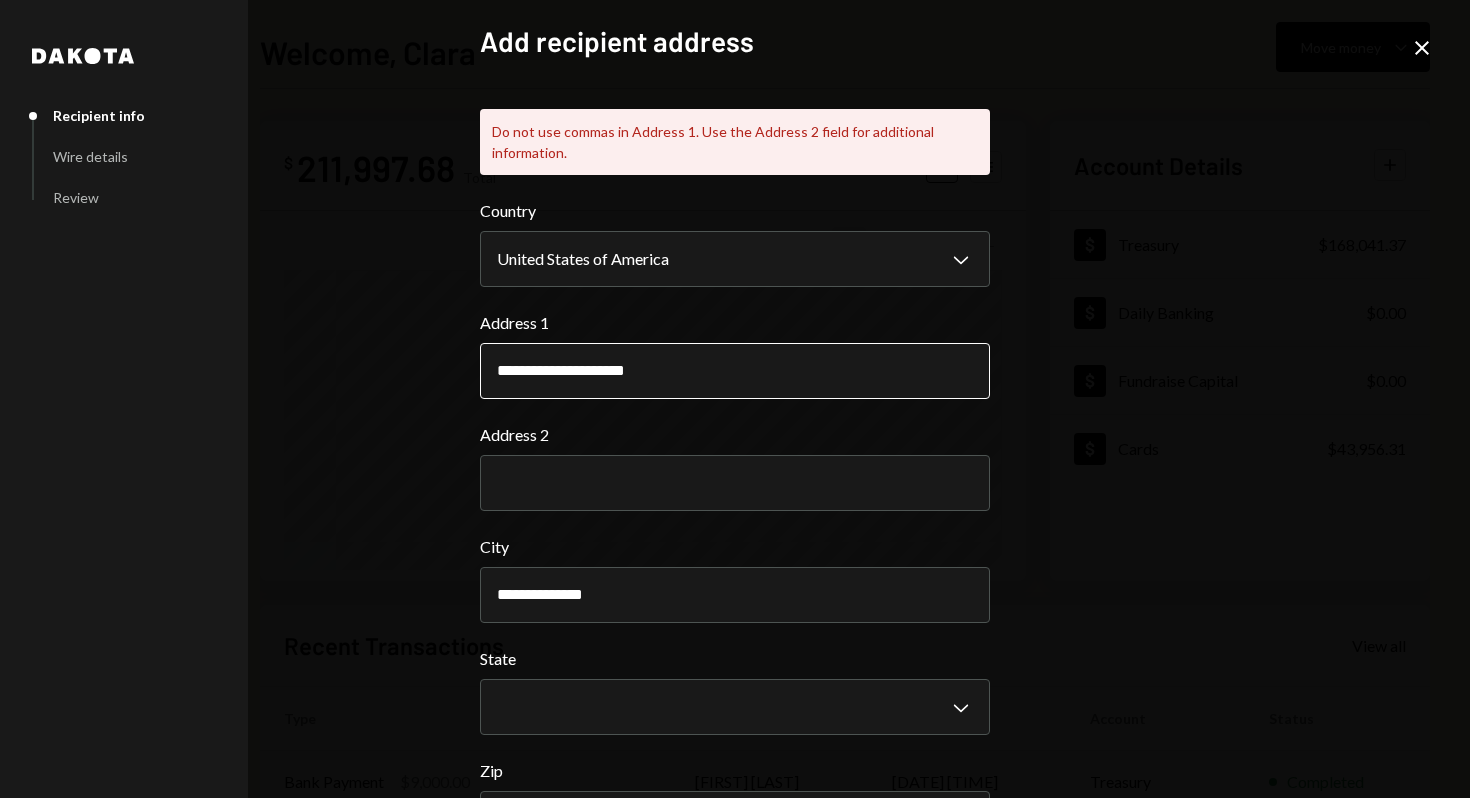 type on "**********" 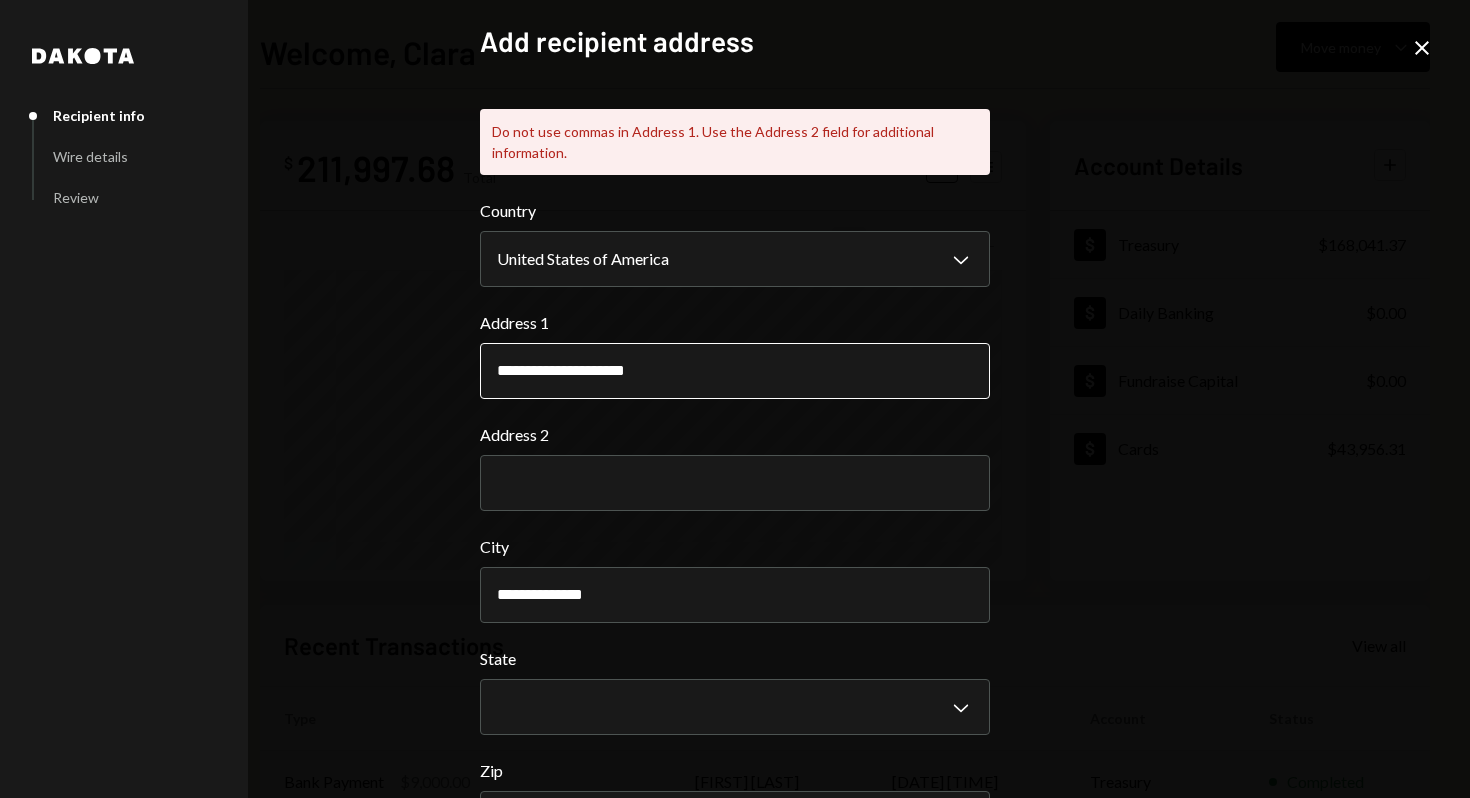 click on "**********" at bounding box center (735, 371) 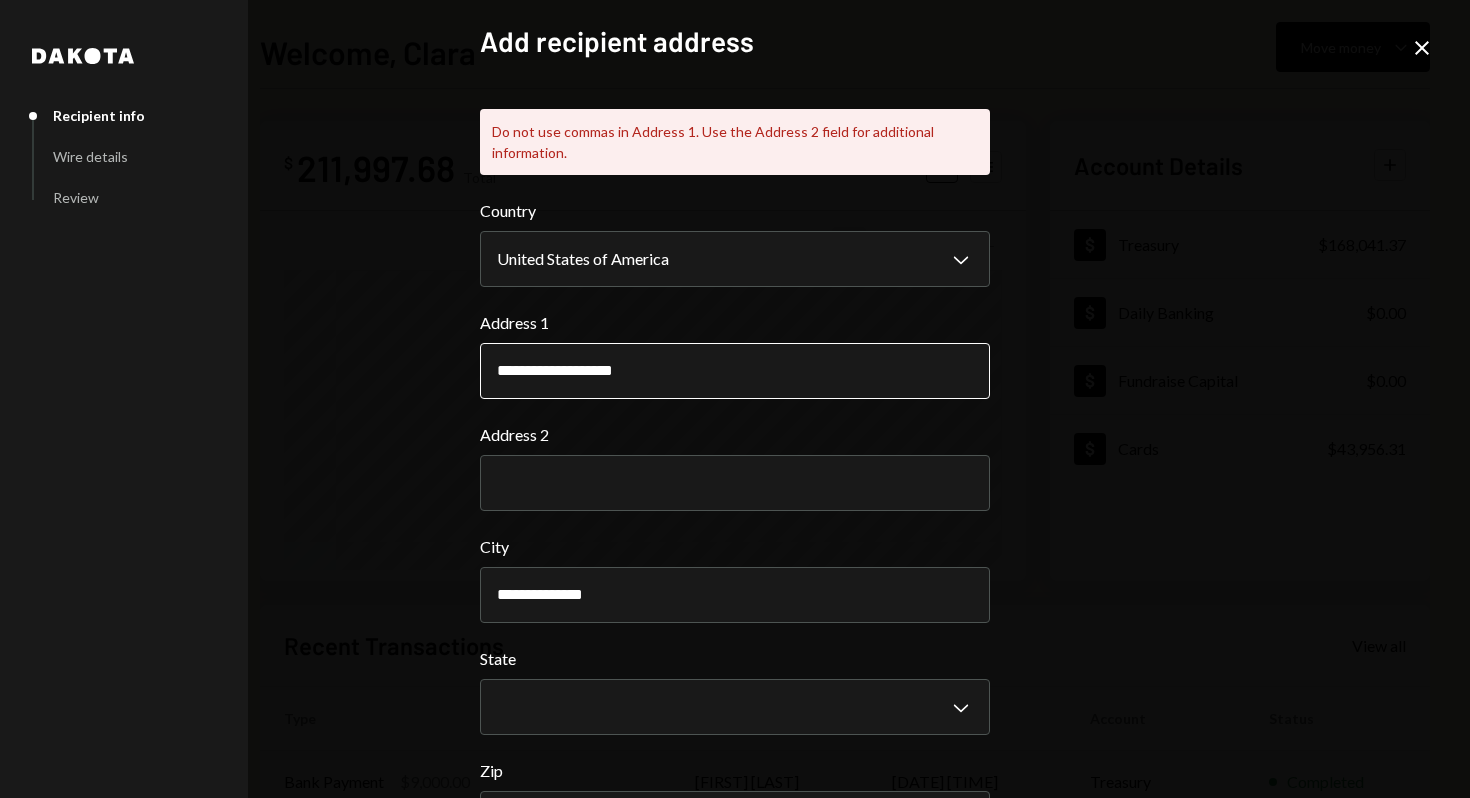 click on "**********" at bounding box center [735, 371] 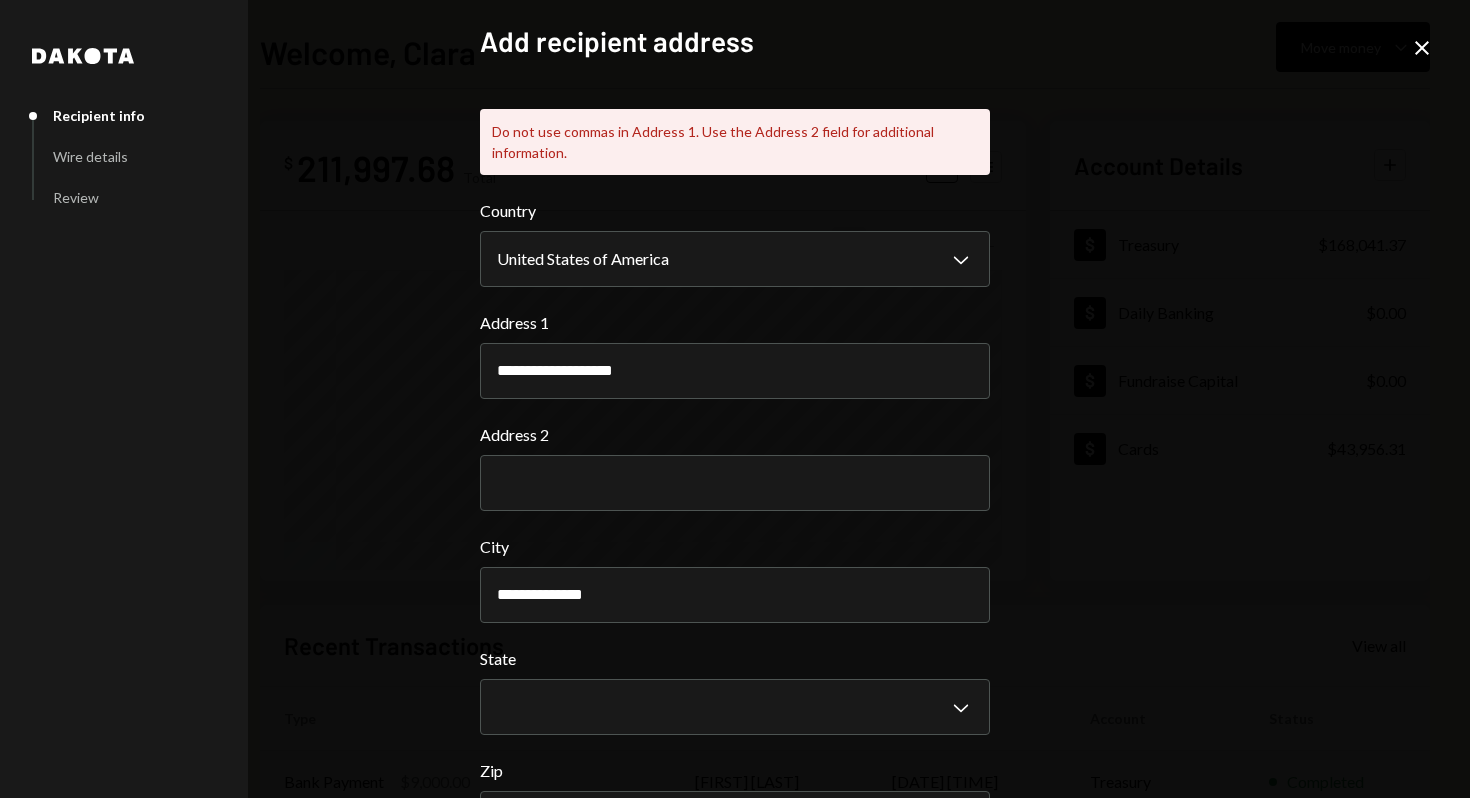 type on "**********" 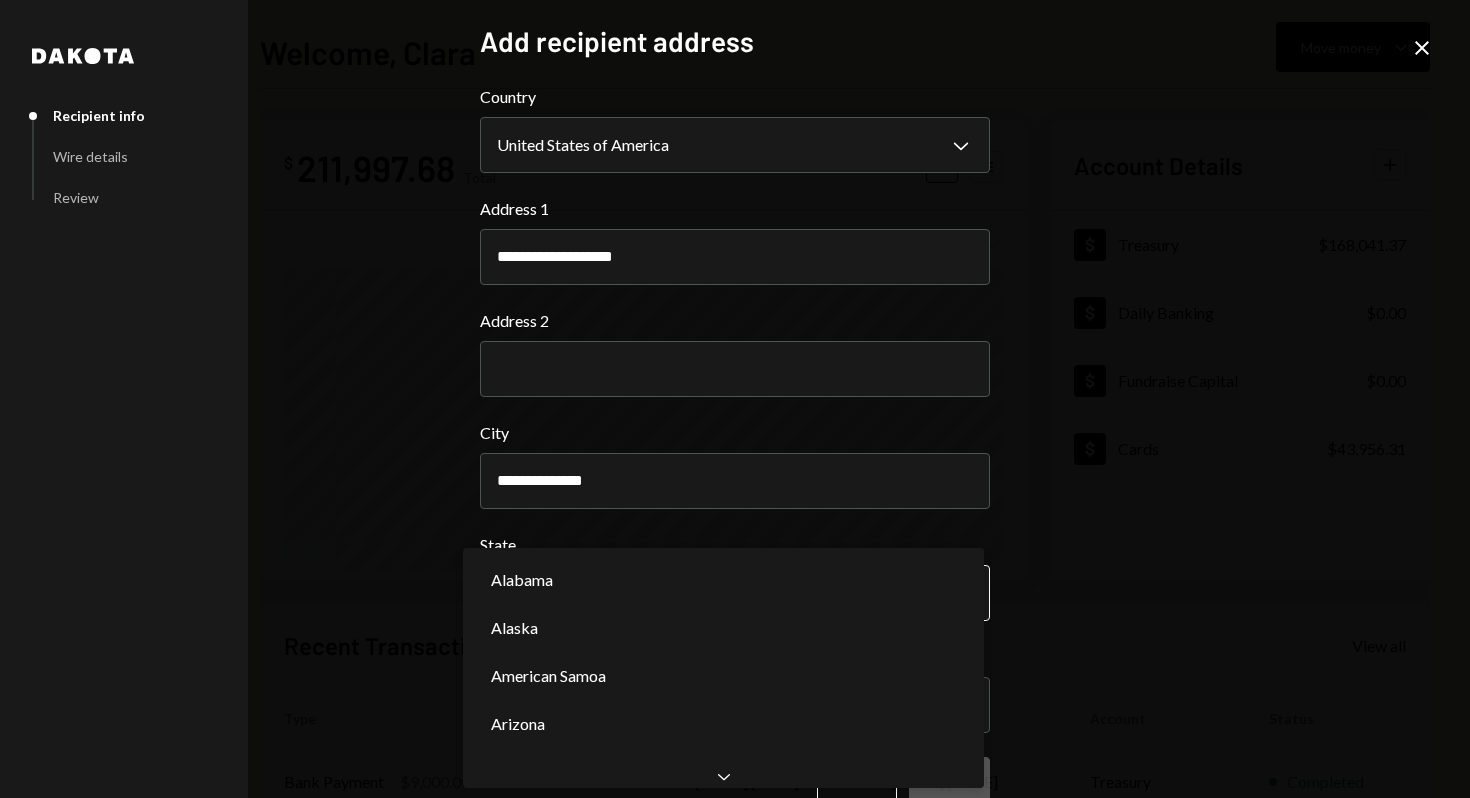 click on "**********" at bounding box center (735, 399) 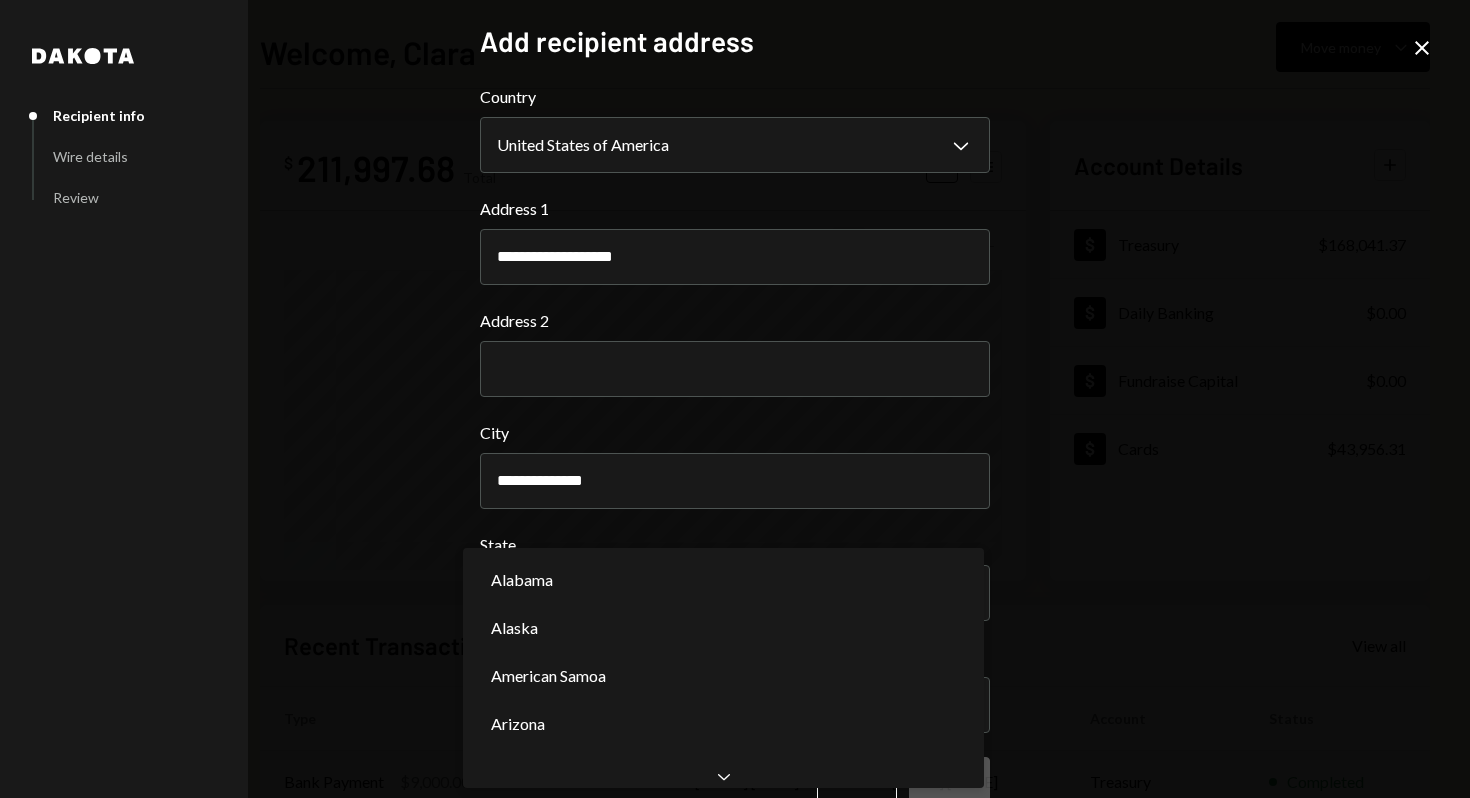 click on "**********" at bounding box center (735, 399) 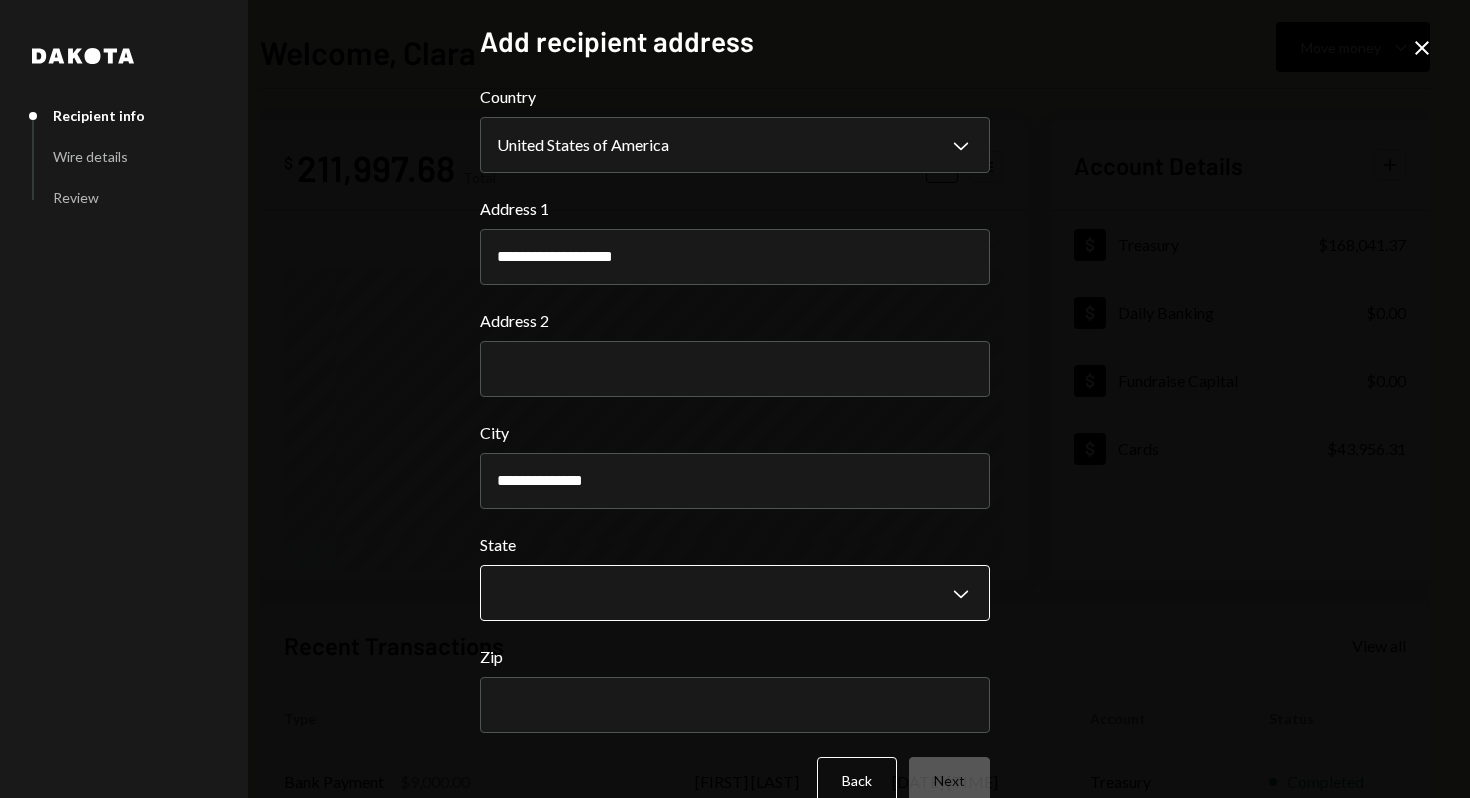 click on "**********" at bounding box center (735, 399) 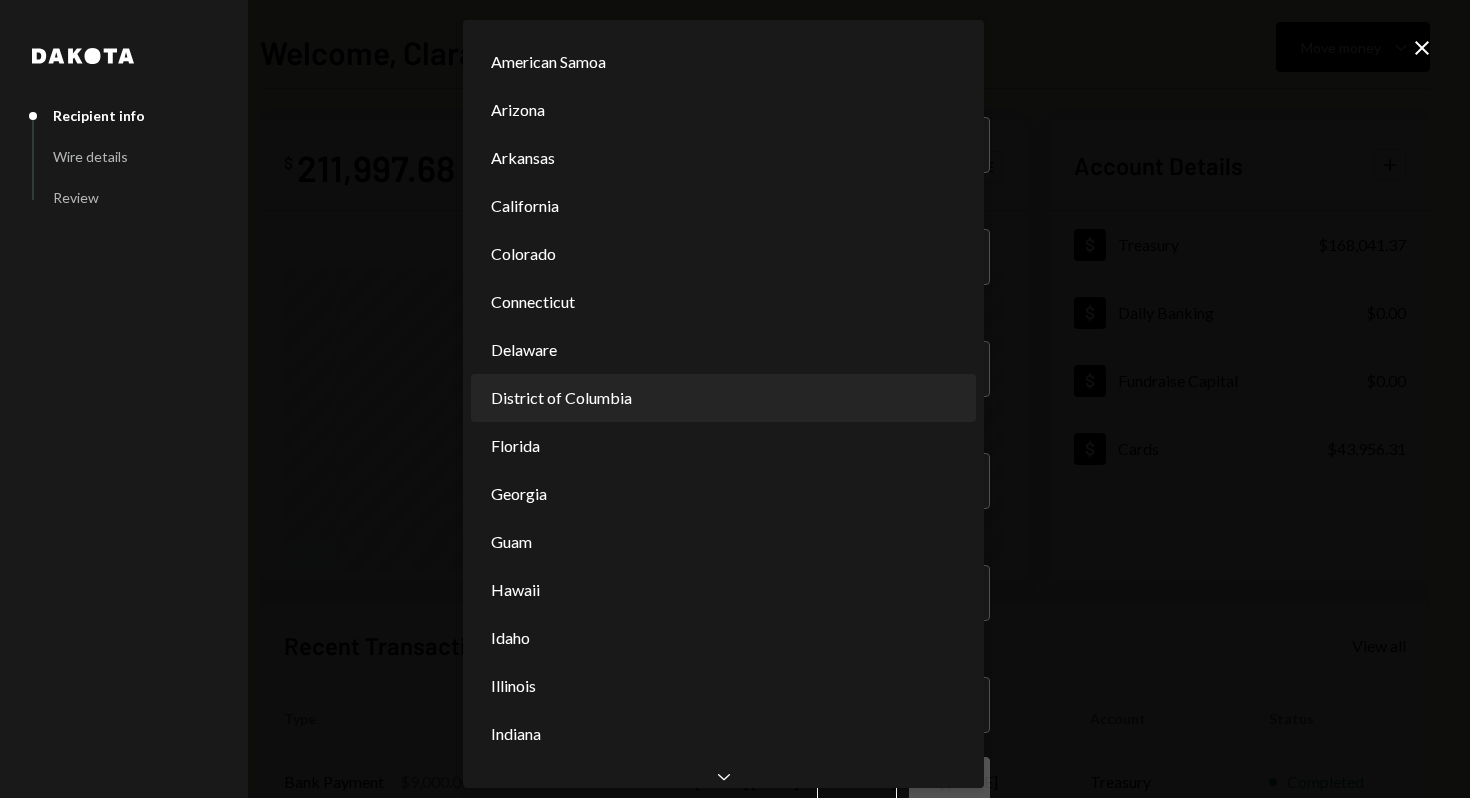 scroll, scrollTop: 182, scrollLeft: 0, axis: vertical 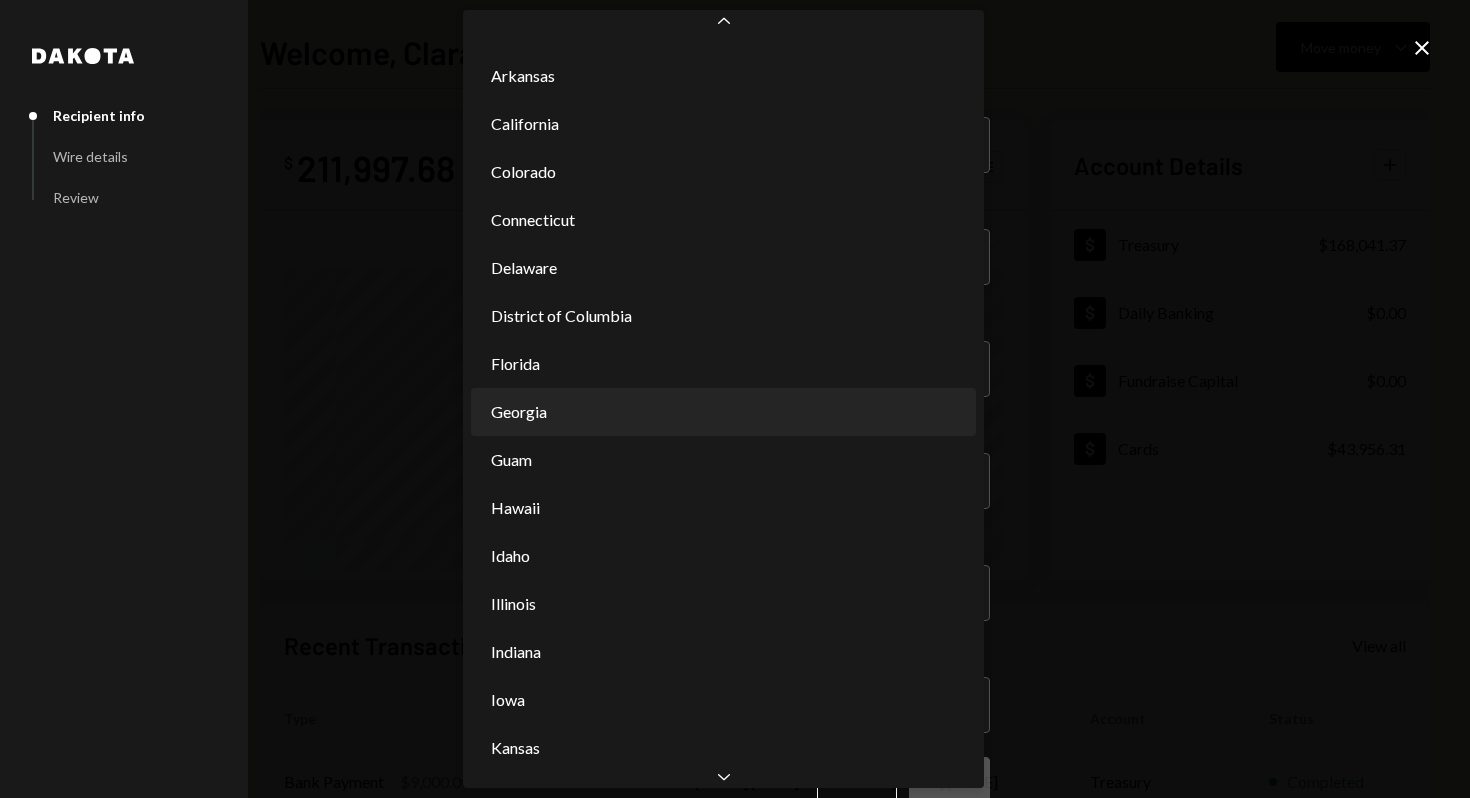 select on "**" 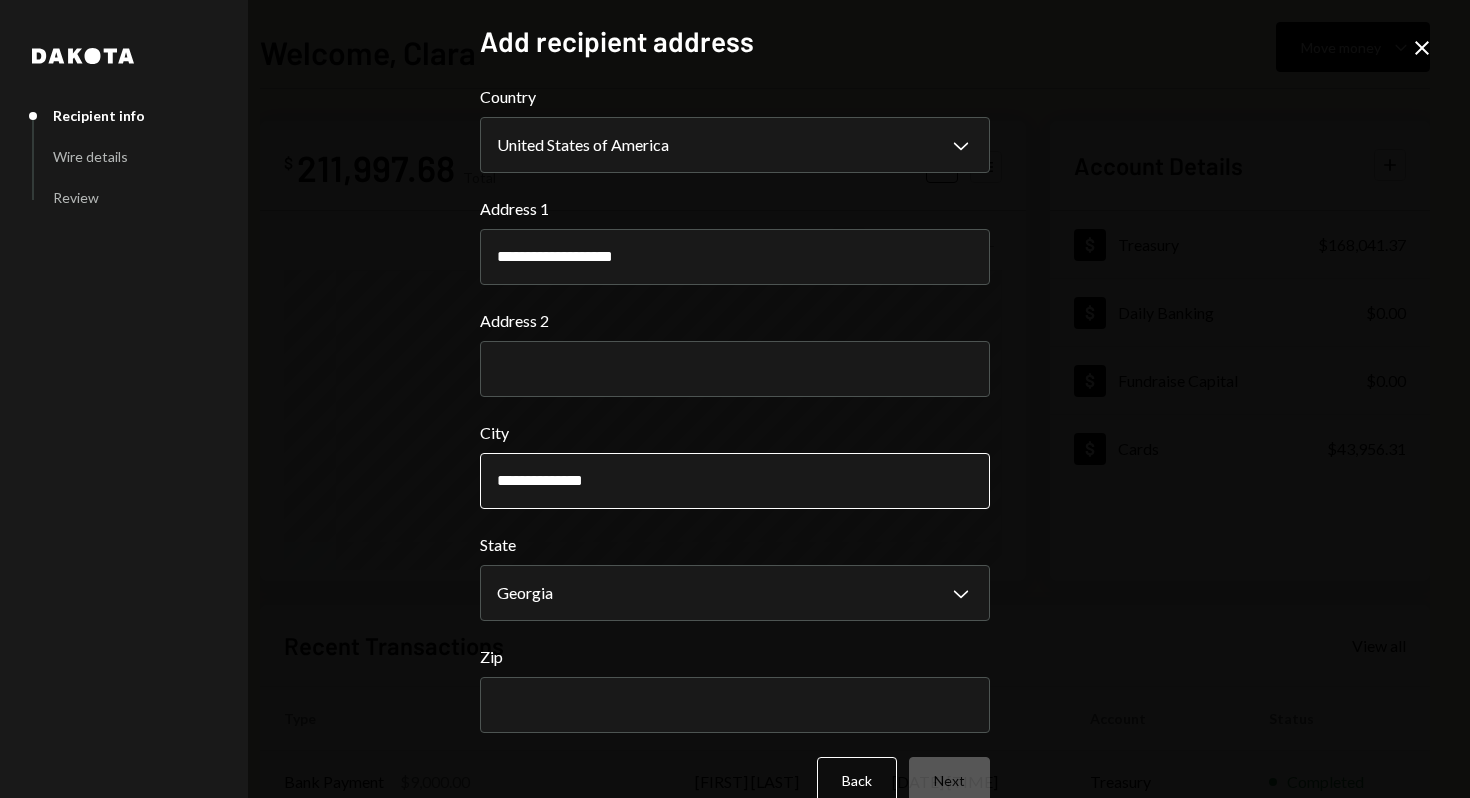 click on "**********" at bounding box center [735, 481] 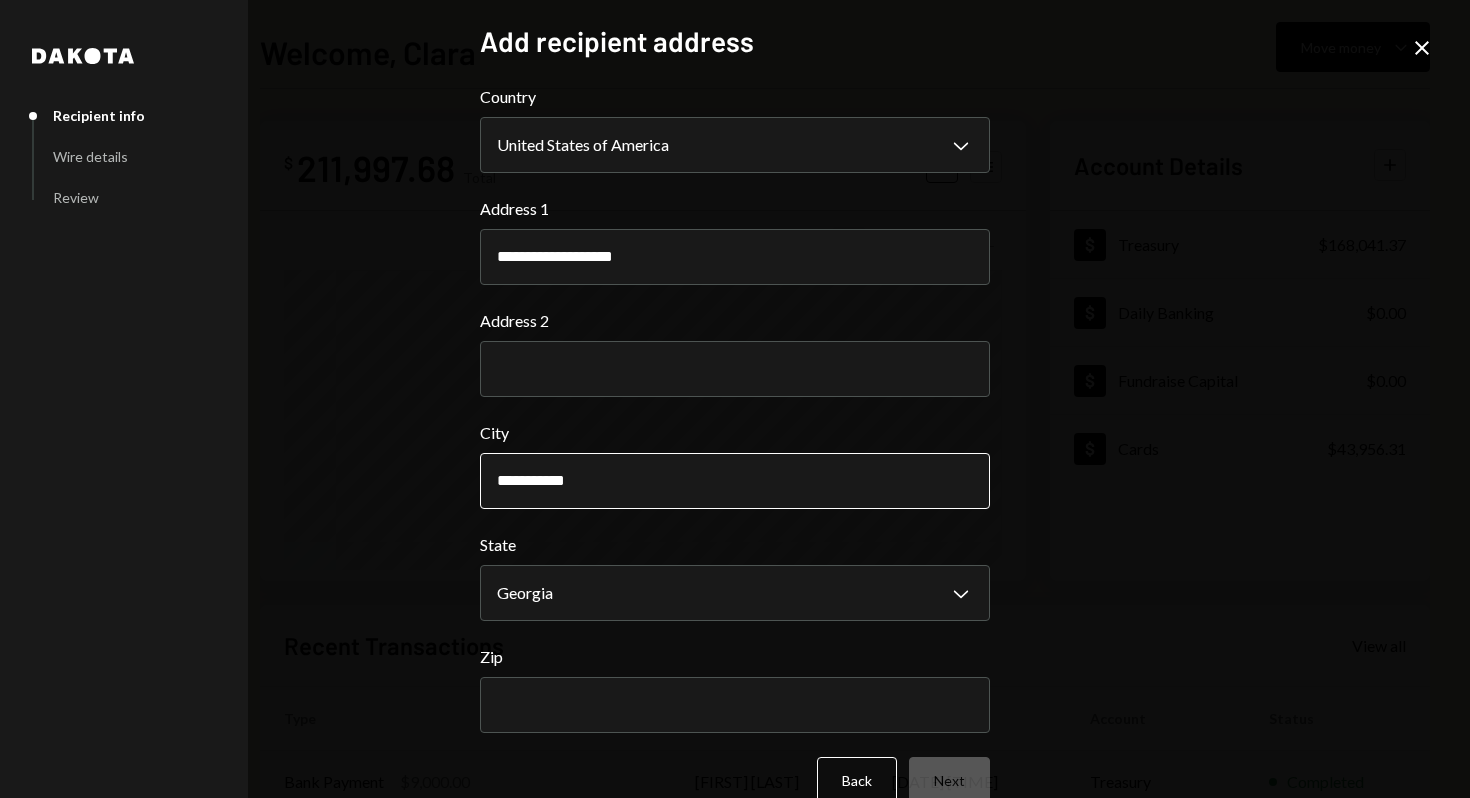 click on "**********" at bounding box center (735, 481) 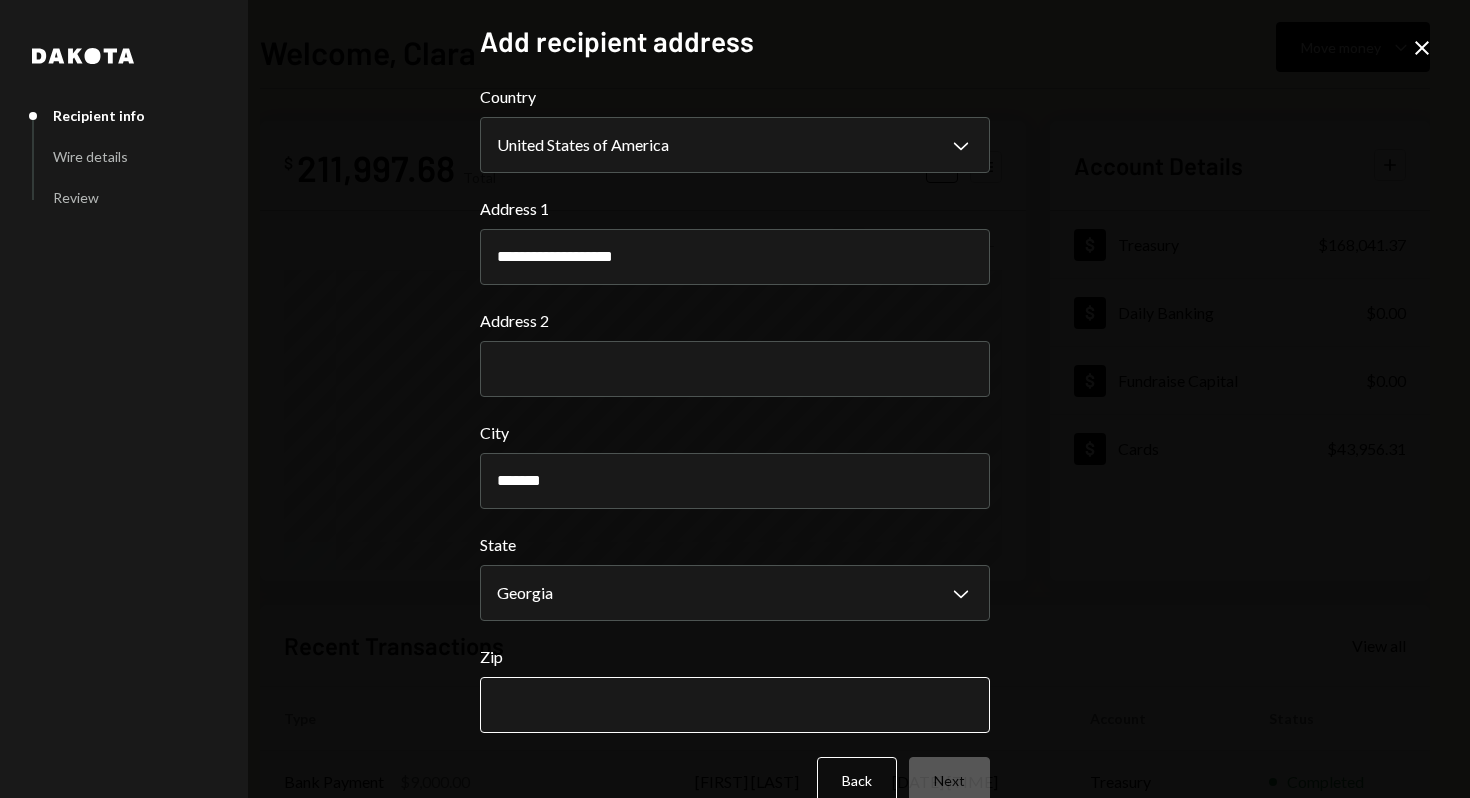 type on "*******" 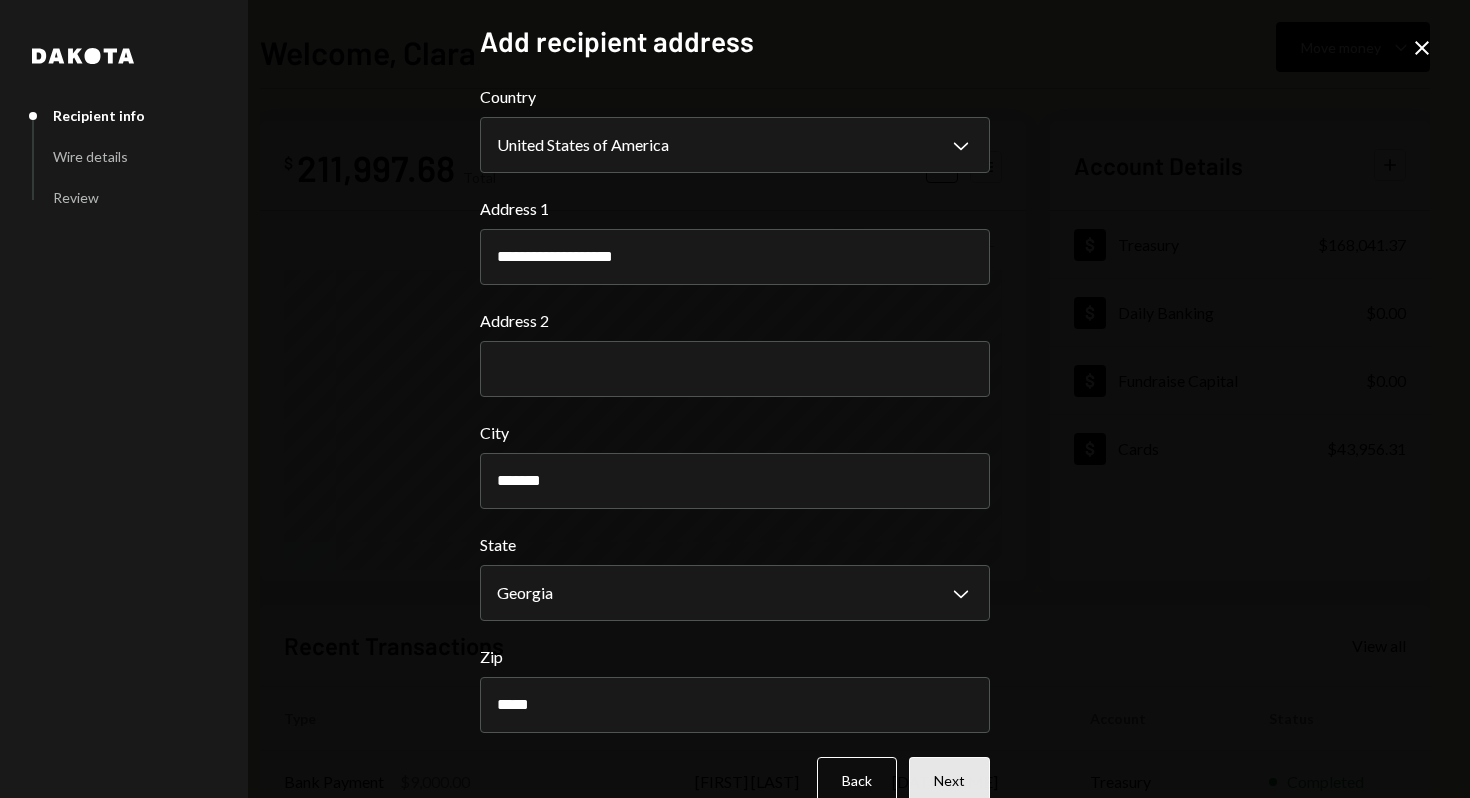 type on "*****" 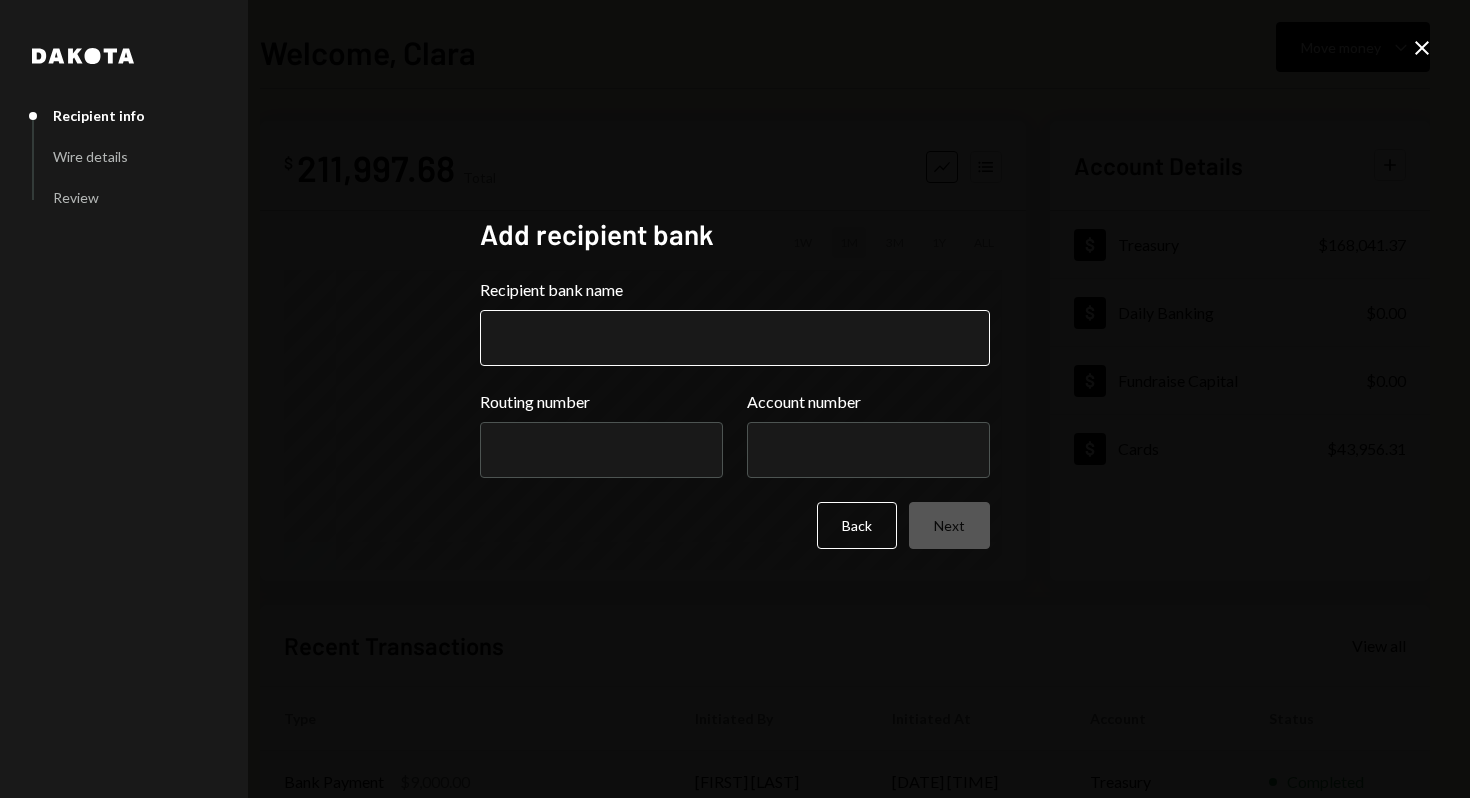 click on "Recipient bank name" at bounding box center [735, 338] 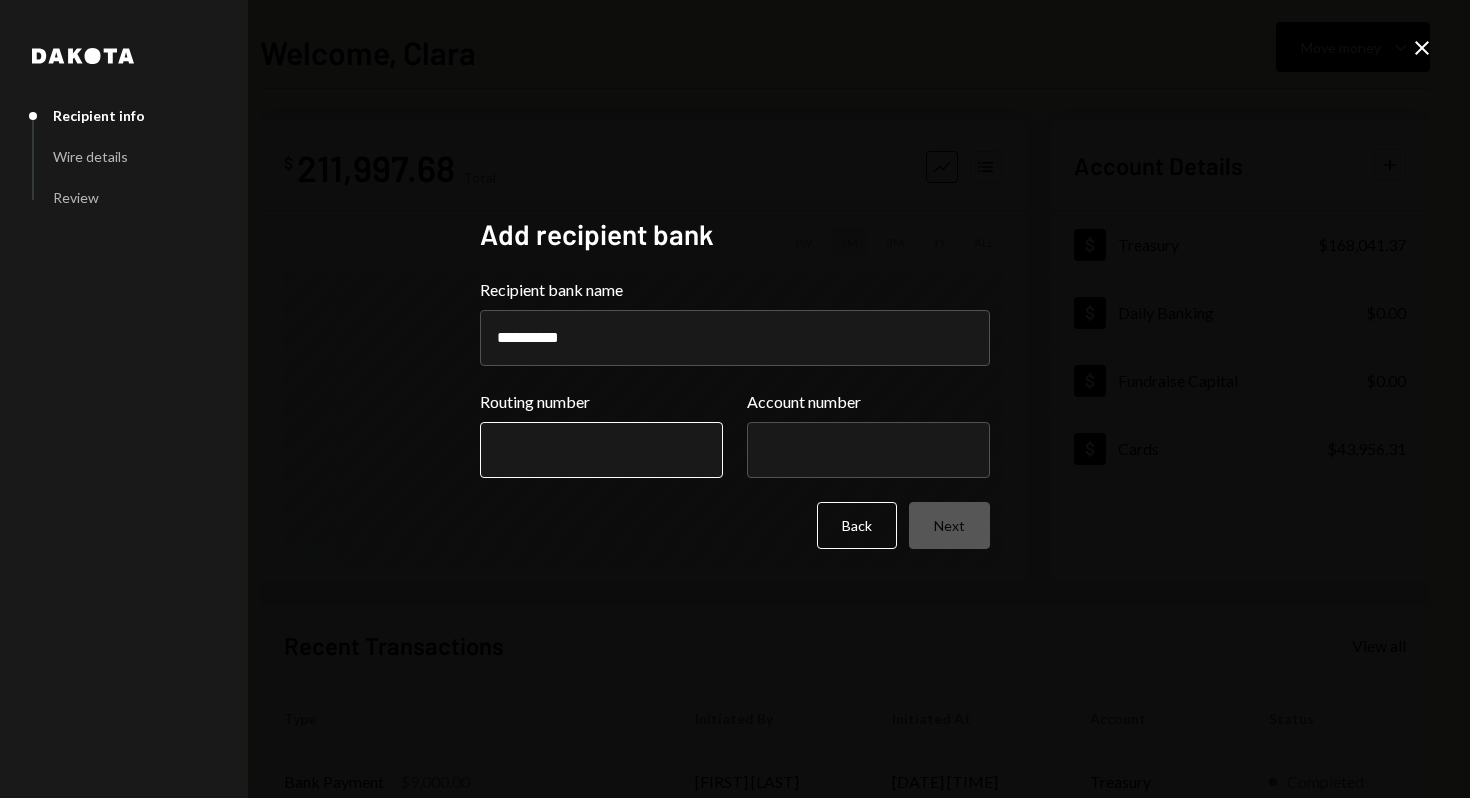 type on "**********" 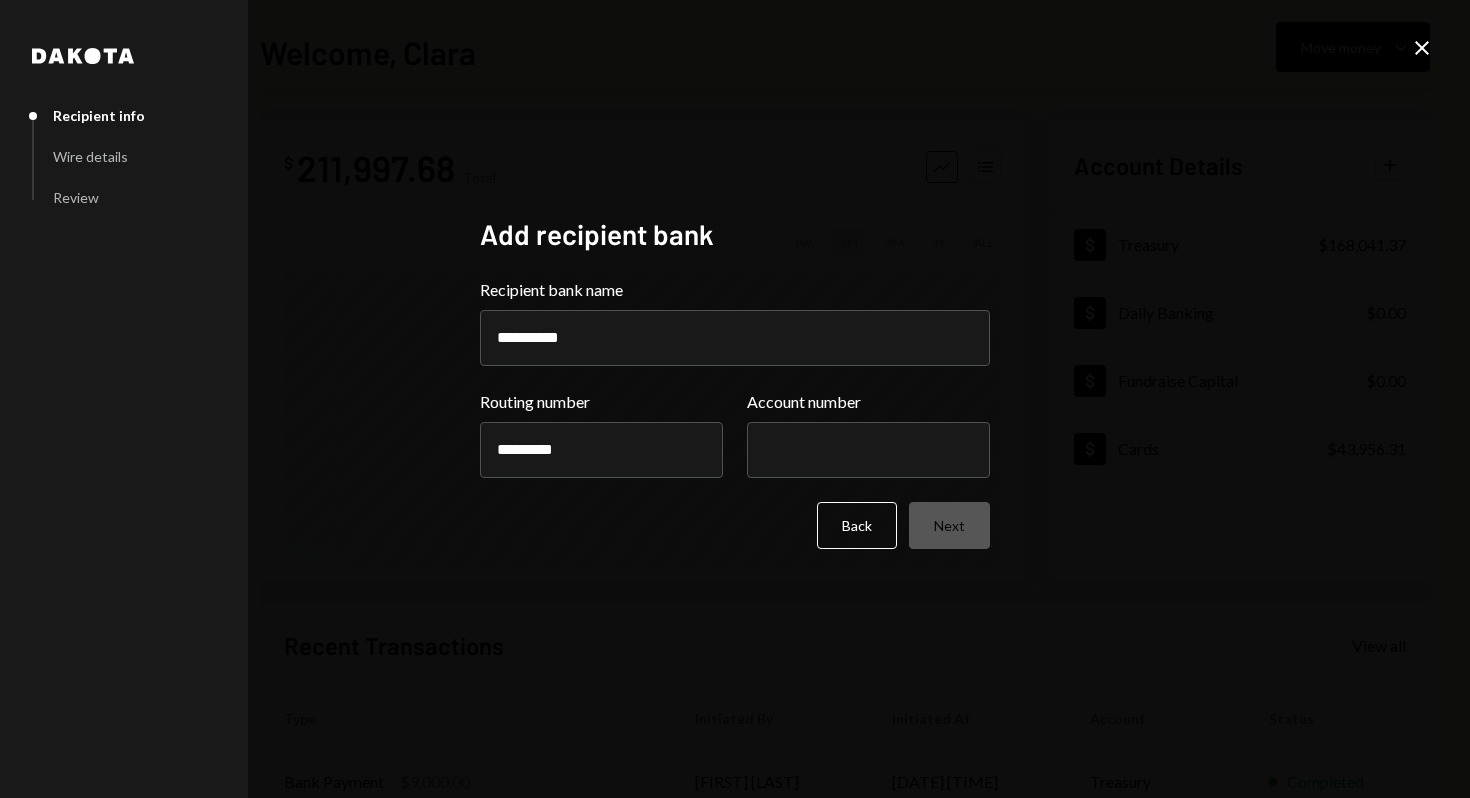 type on "*********" 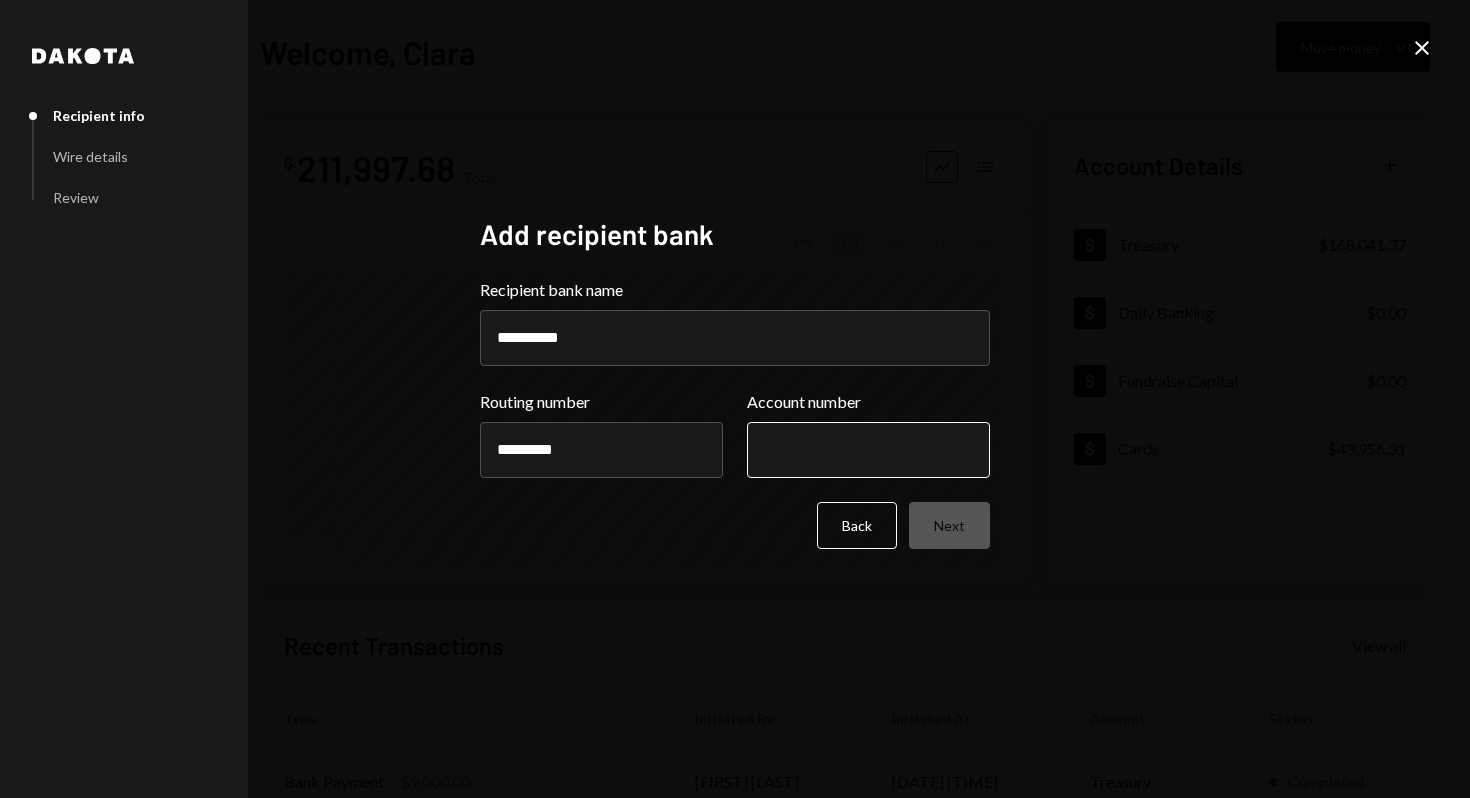 click on "Account number" at bounding box center (868, 450) 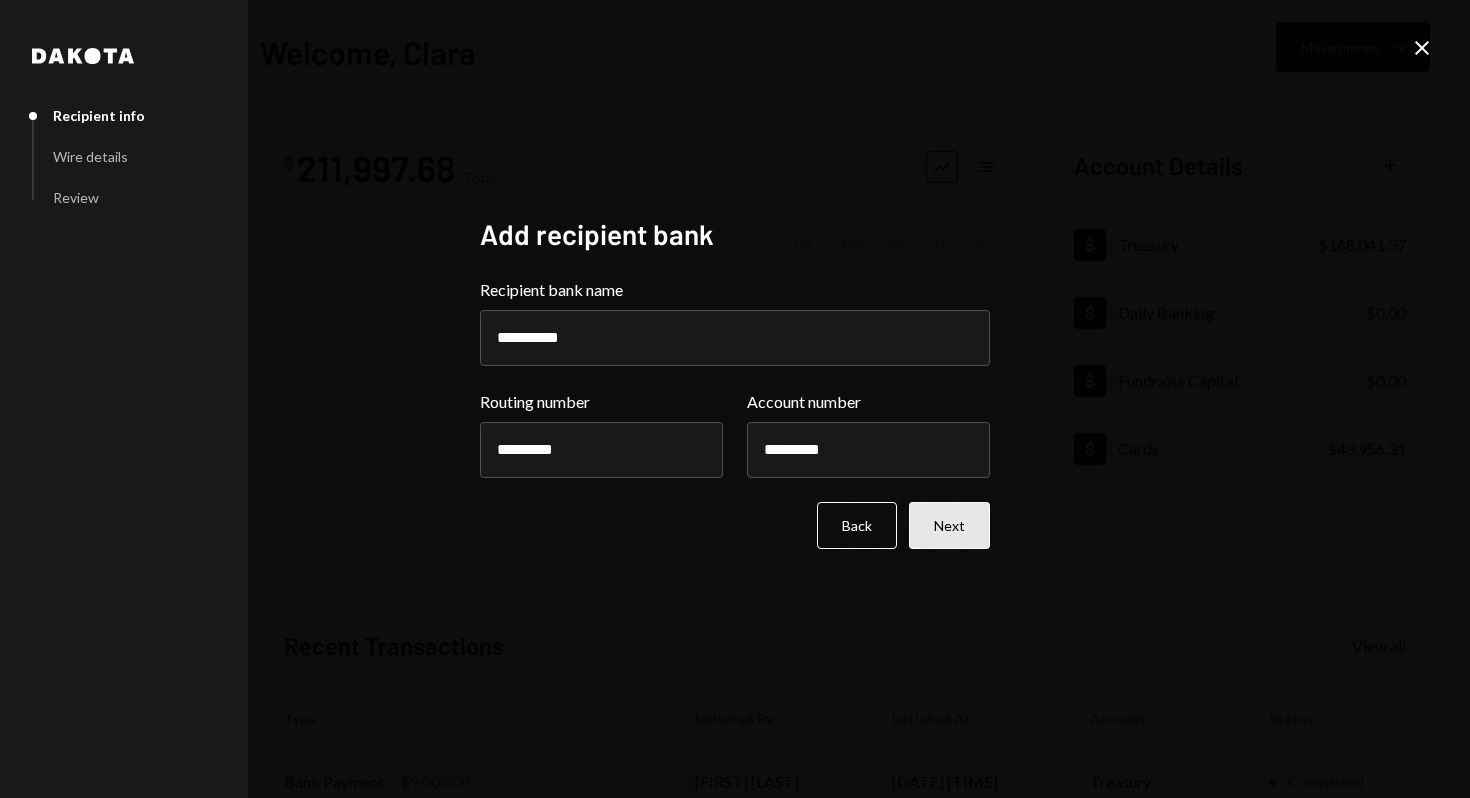 type on "*********" 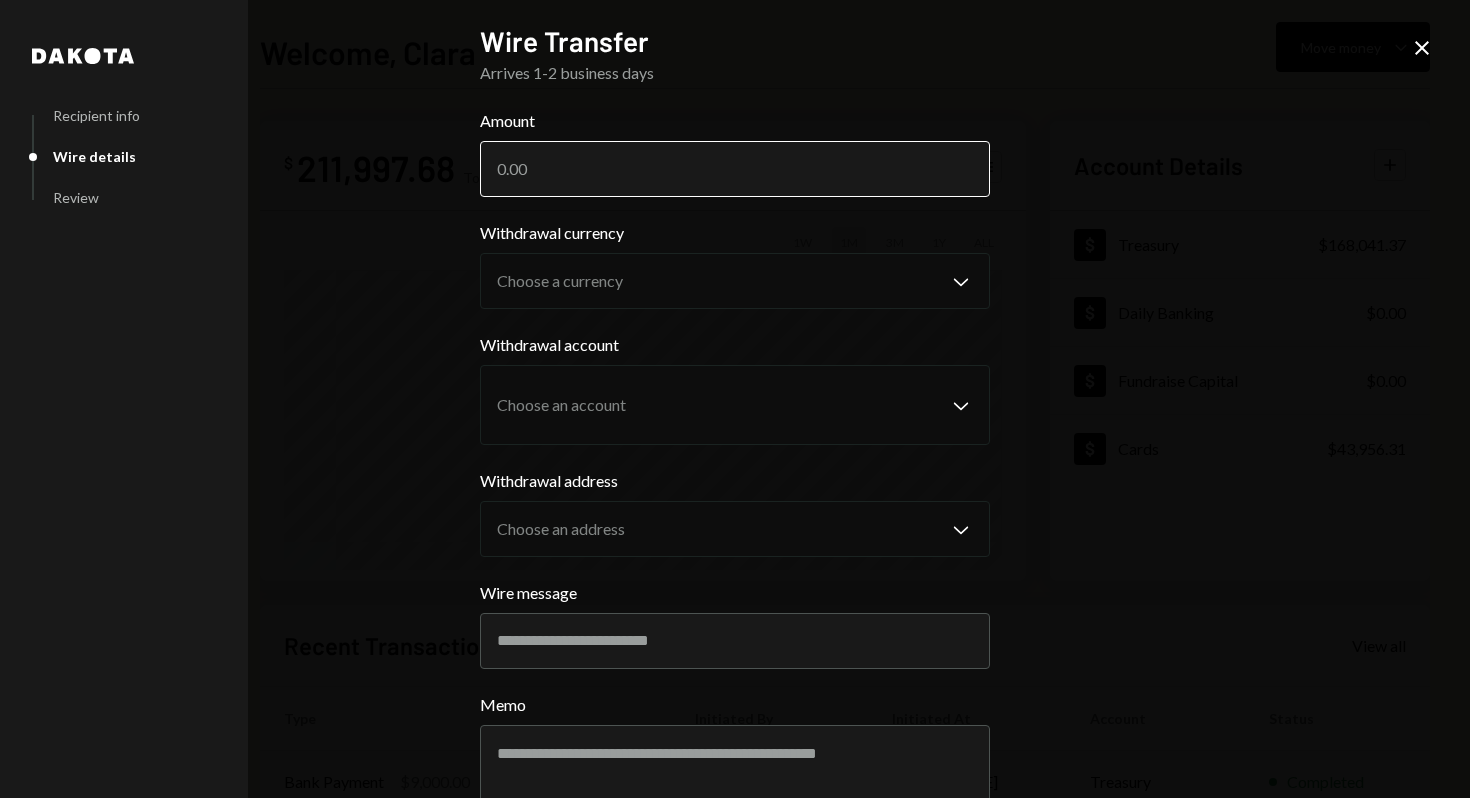 click on "Amount" at bounding box center [735, 169] 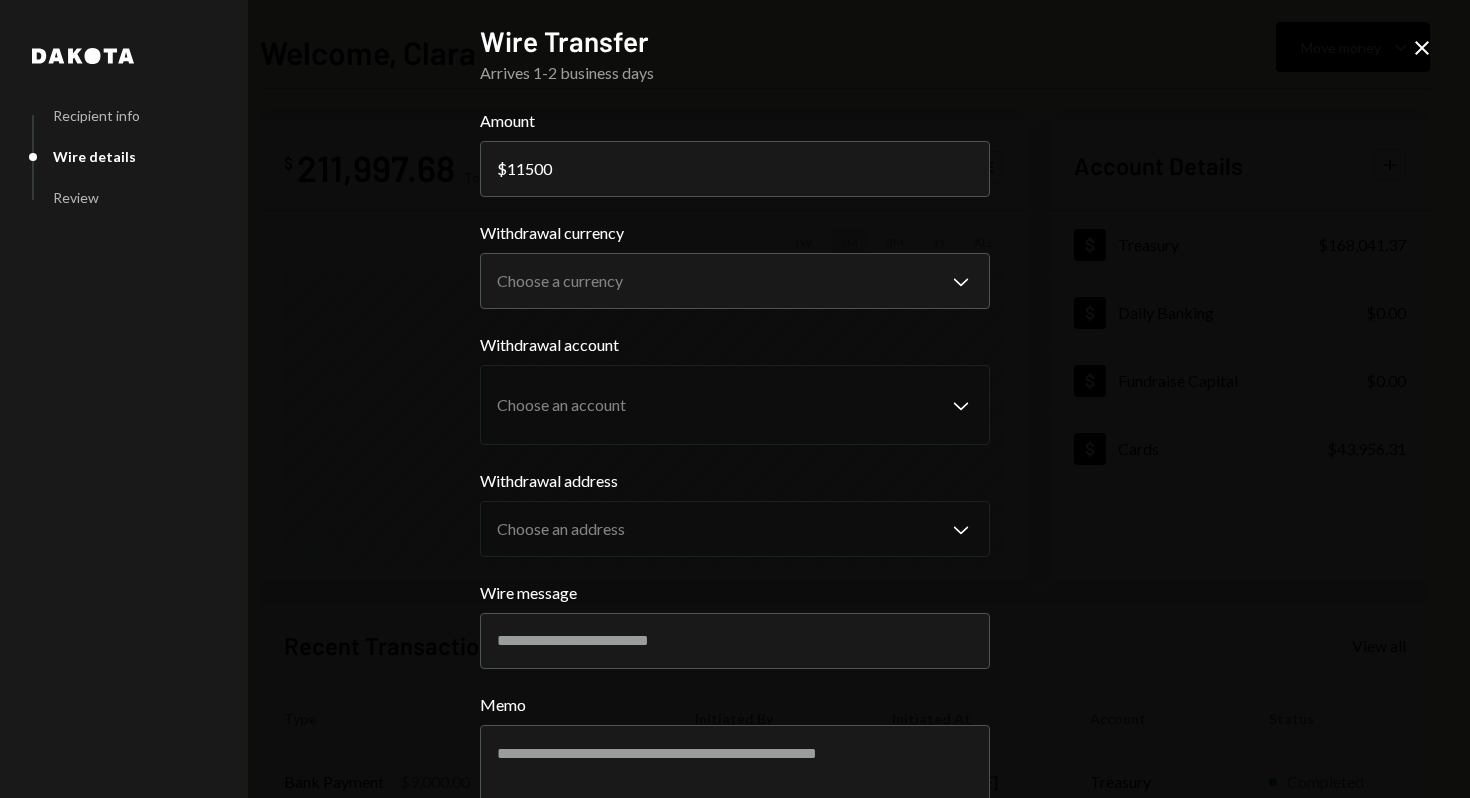 type on "11500" 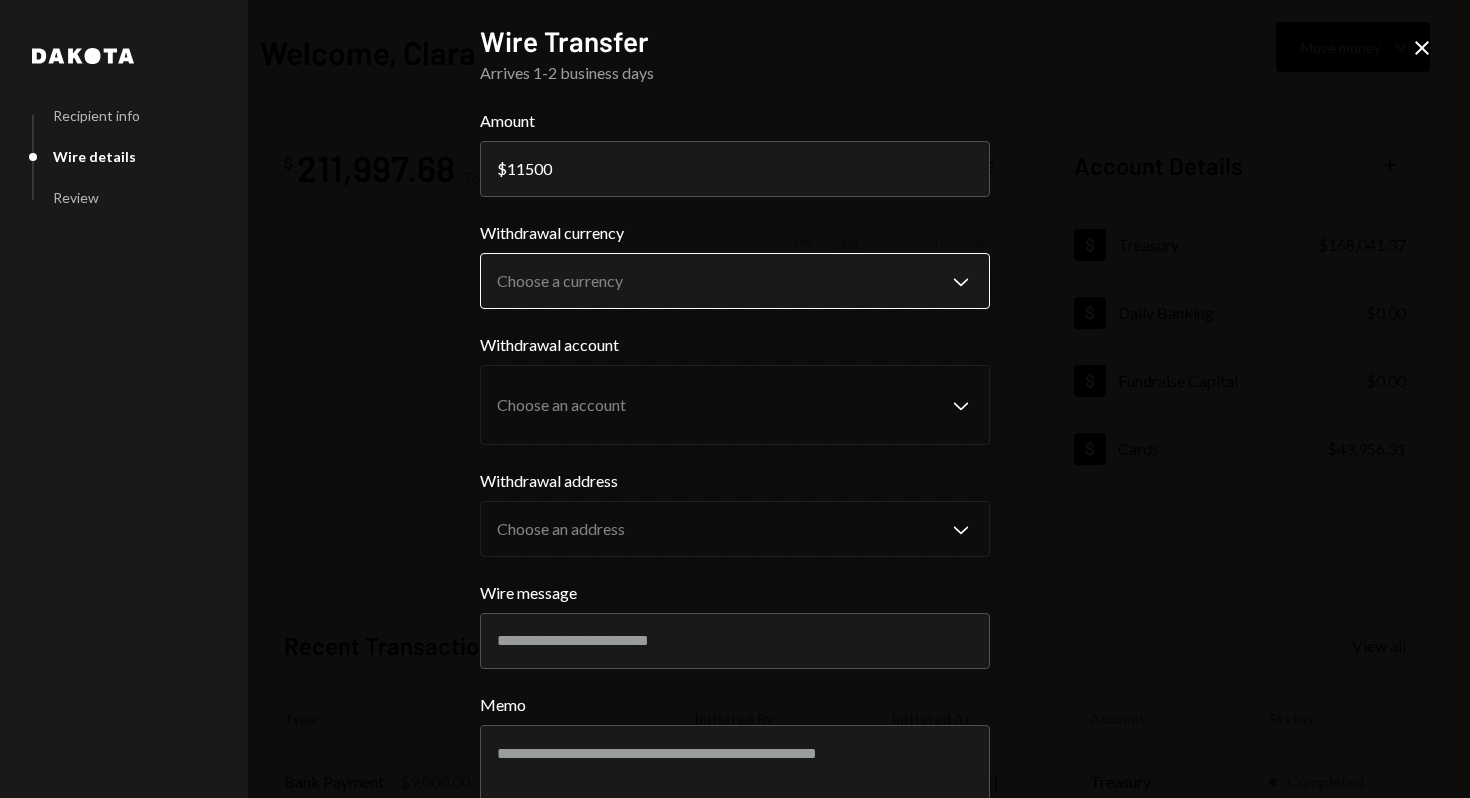 click on "R Raiku Labs Ltd Caret Down Home Home Inbox Inbox Activities Transactions Accounts Accounts Caret Down Treasury $168,041.37 Daily Banking $0.00 Fundraise Capital $0.00 Cards $43,956.31 Dollar Rewards User Recipients Team Team Welcome, [FIRST] Move money Caret Down $ 211,997.68 Total Graph Accounts 1W 1M 3M 1Y ALL Account Details Plus Dollar Treasury $168,041.37 Dollar Daily Banking $0.00 Dollar Fundraise Capital $0.00 Dollar Cards $43,956.31 Recent Transactions View all Type Initiated By Initiated At Account Status Bank Payment $9,000.00 [FIRST] [LAST] [DATE] [TIME] Treasury Completed Bank Payment $199.00 [FIRST] [LAST] [DATE] [TIME] Treasury Completed Bank Payment $9,000.00 [FIRST] [LAST] [DATE] [TIME] Treasury Completed Withdrawal 6,500  DKUSD [FIRST] [LAST] [DATE] [TIME] Treasury Canceled Funds added to Cards 43,000  DKUSD Treasury [DATE] [TIME] Organization Completed /dashboard Dakota Recipient info Wire details Review Wire Transfer Arrives 1-2 business days Amount $ 11500 Withdrawal currency Memo" at bounding box center (735, 399) 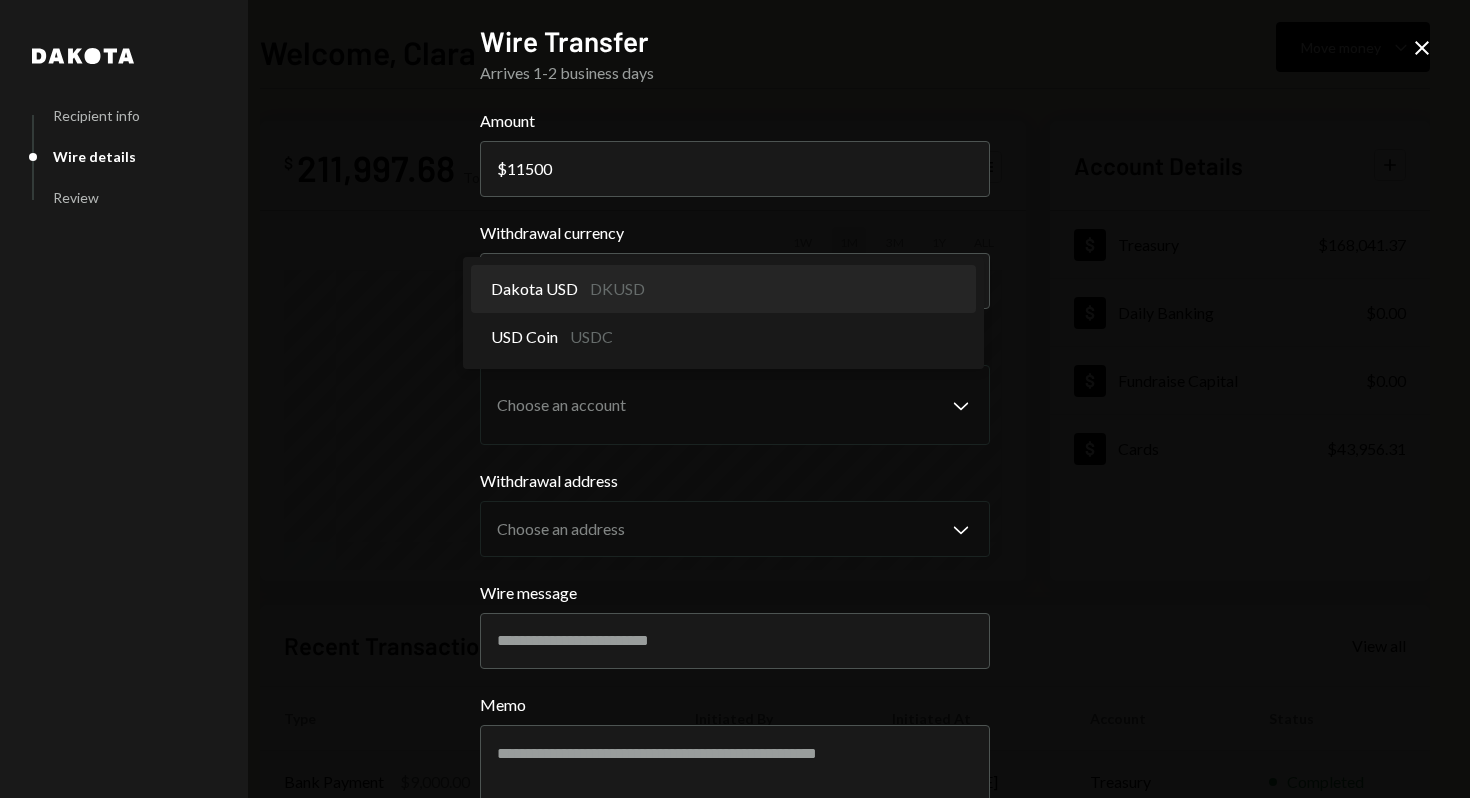 select on "*****" 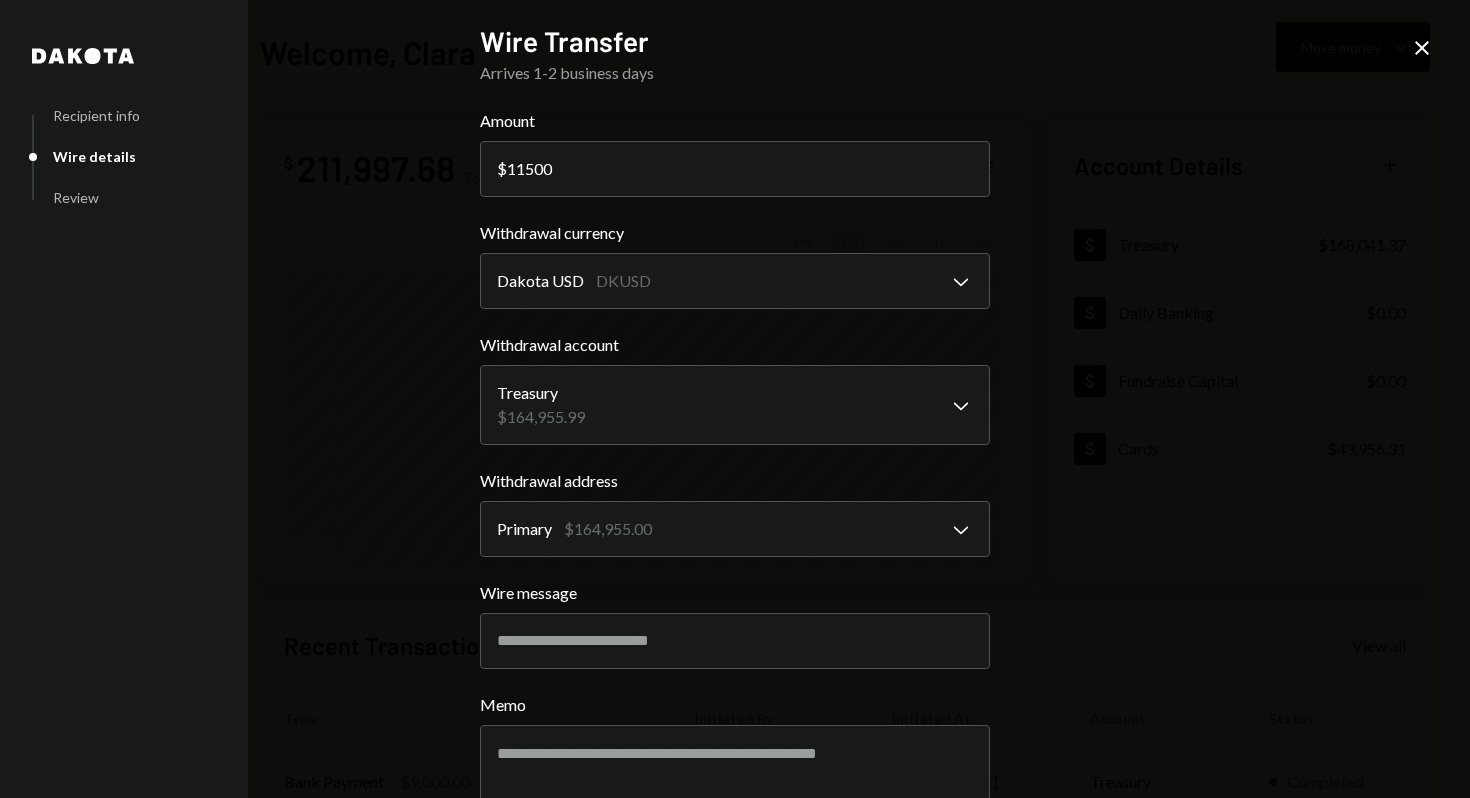 scroll, scrollTop: 109, scrollLeft: 0, axis: vertical 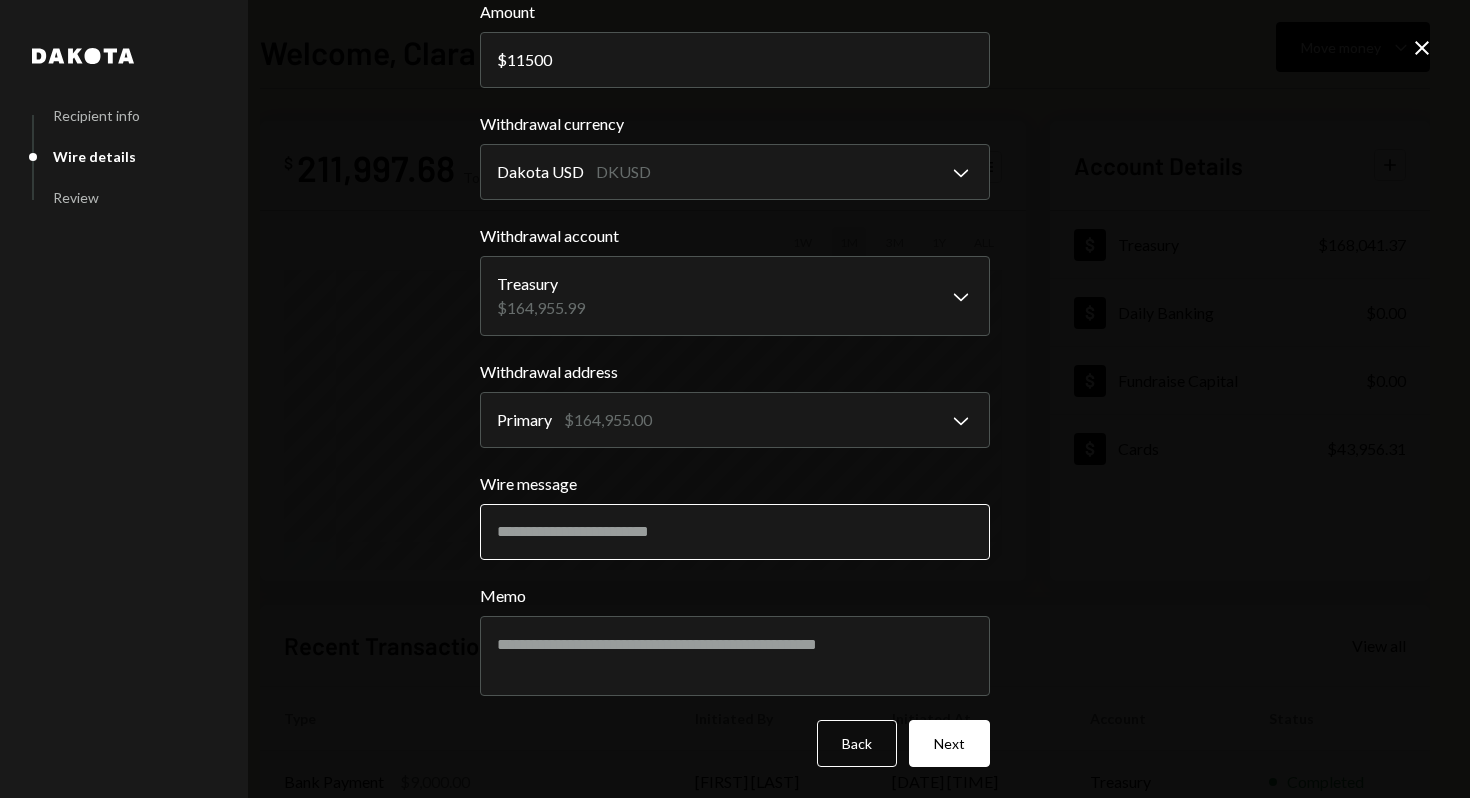 click on "Wire message" at bounding box center [735, 532] 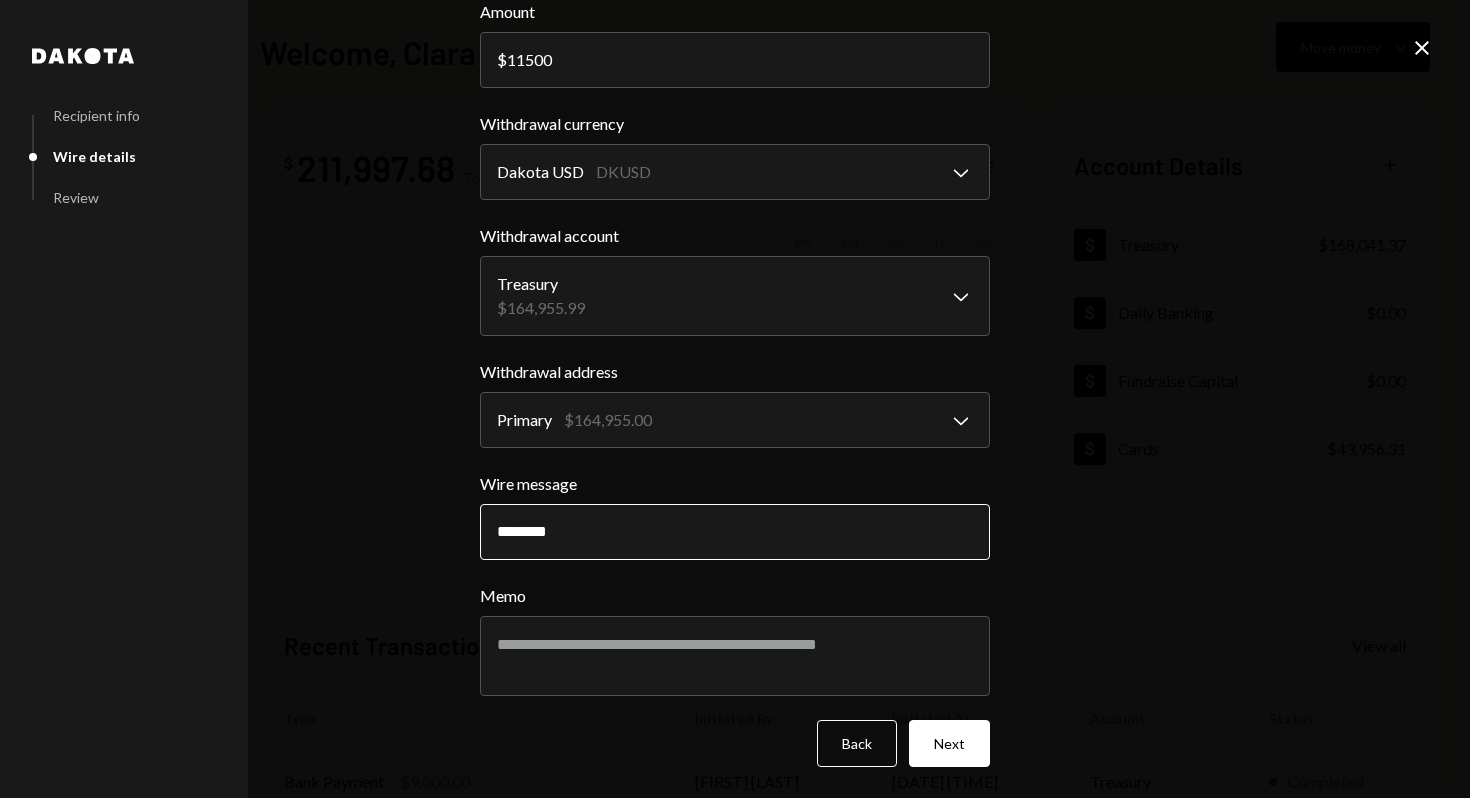 paste on "*********" 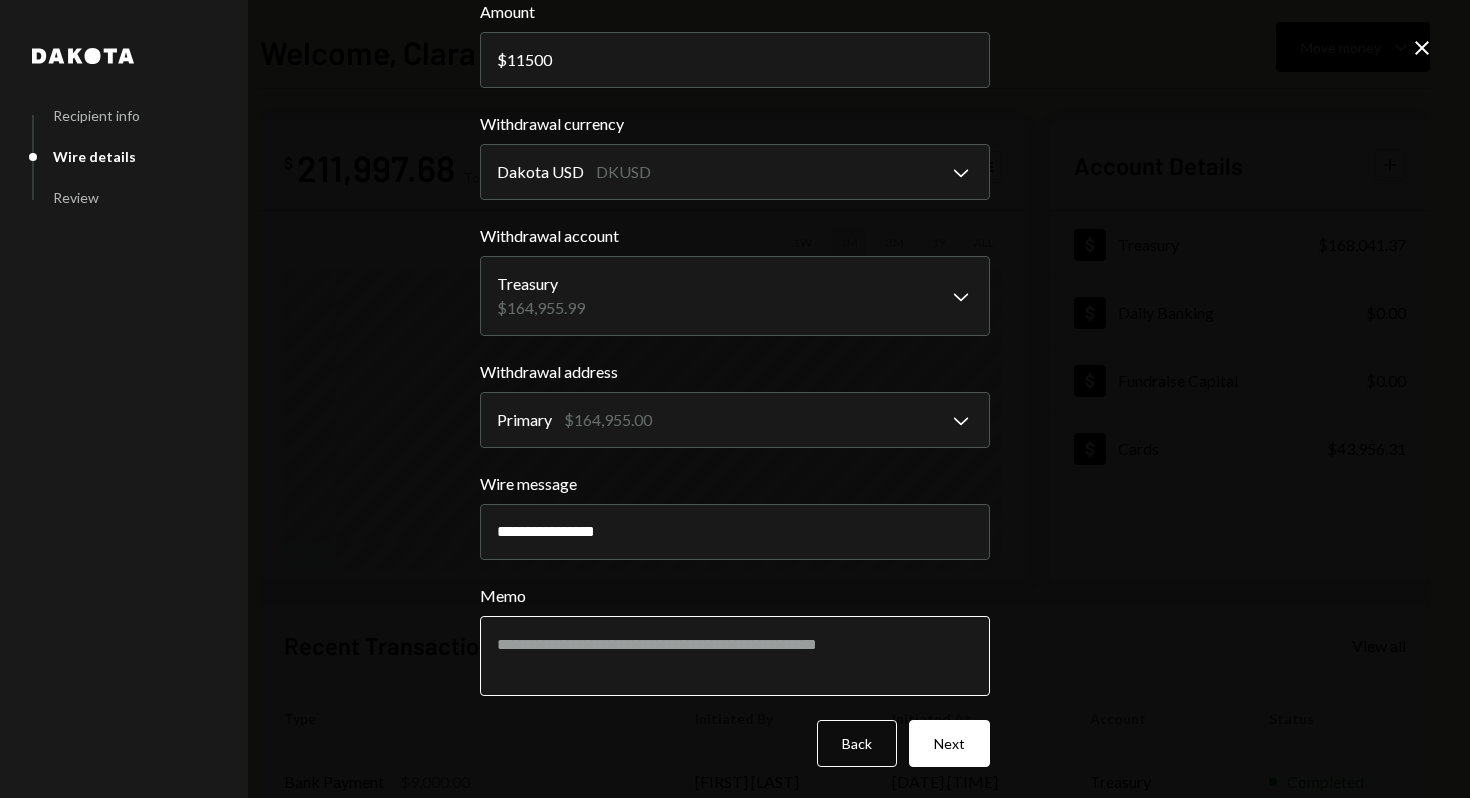 type on "**********" 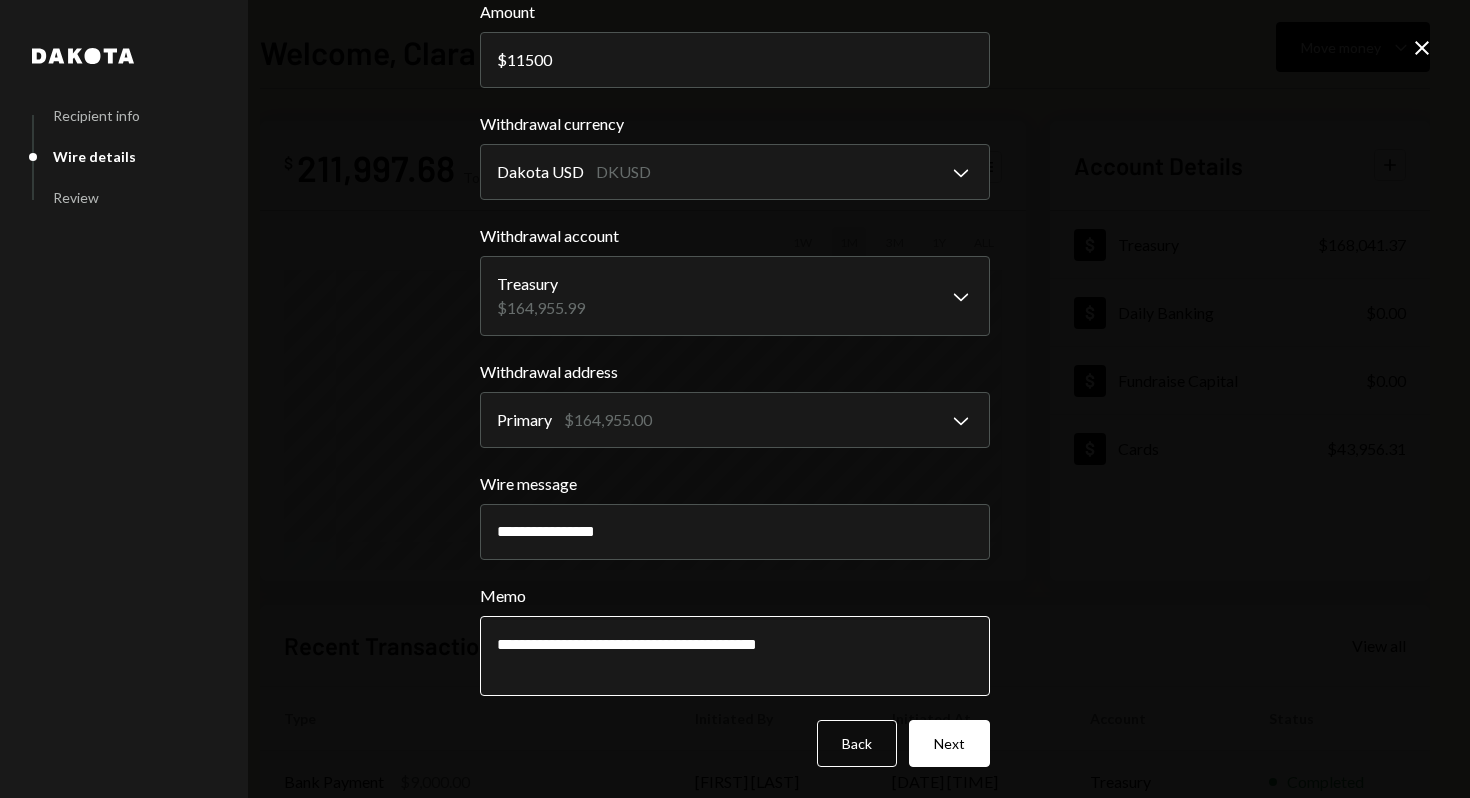 drag, startPoint x: 702, startPoint y: 643, endPoint x: 901, endPoint y: 643, distance: 199 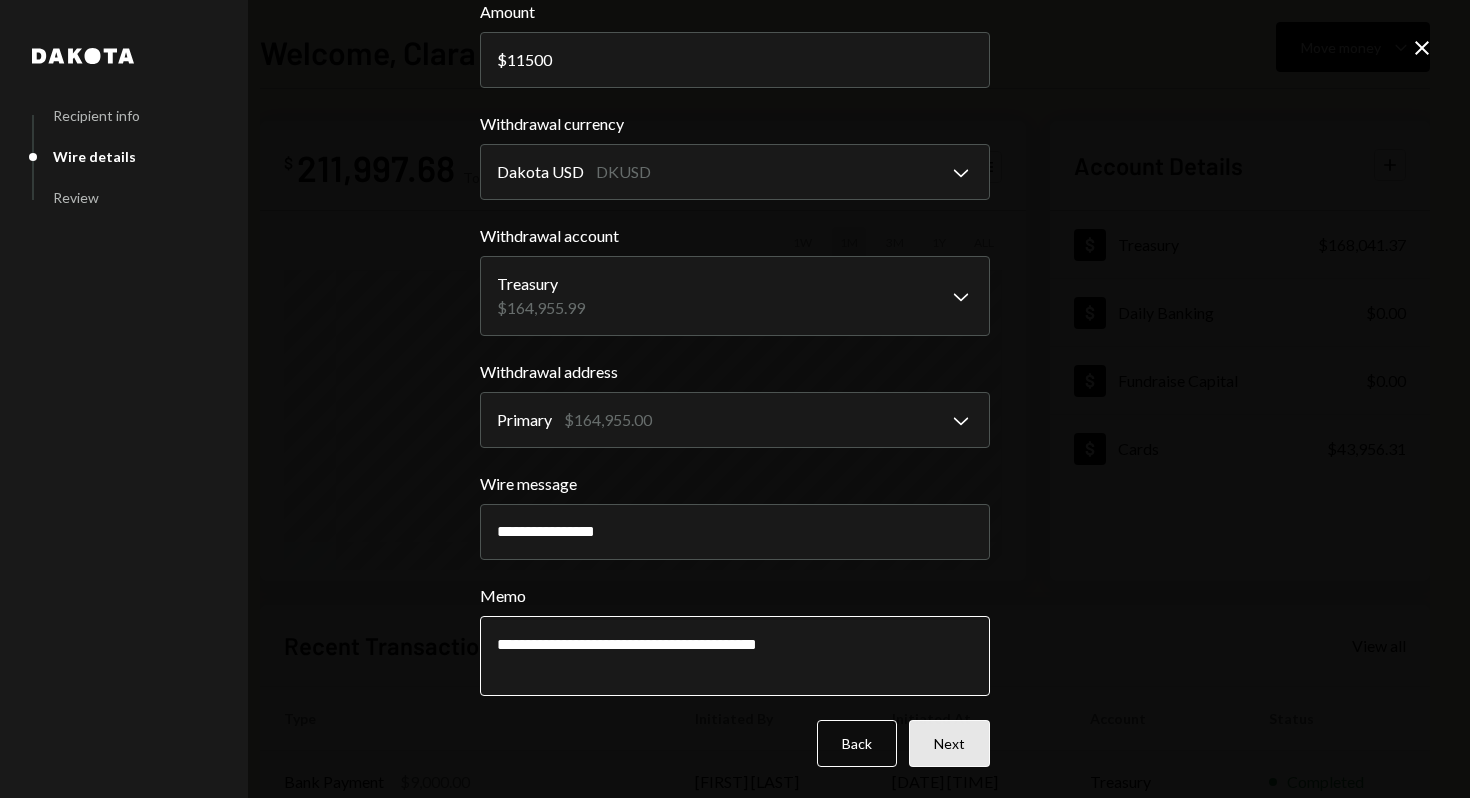 type on "**********" 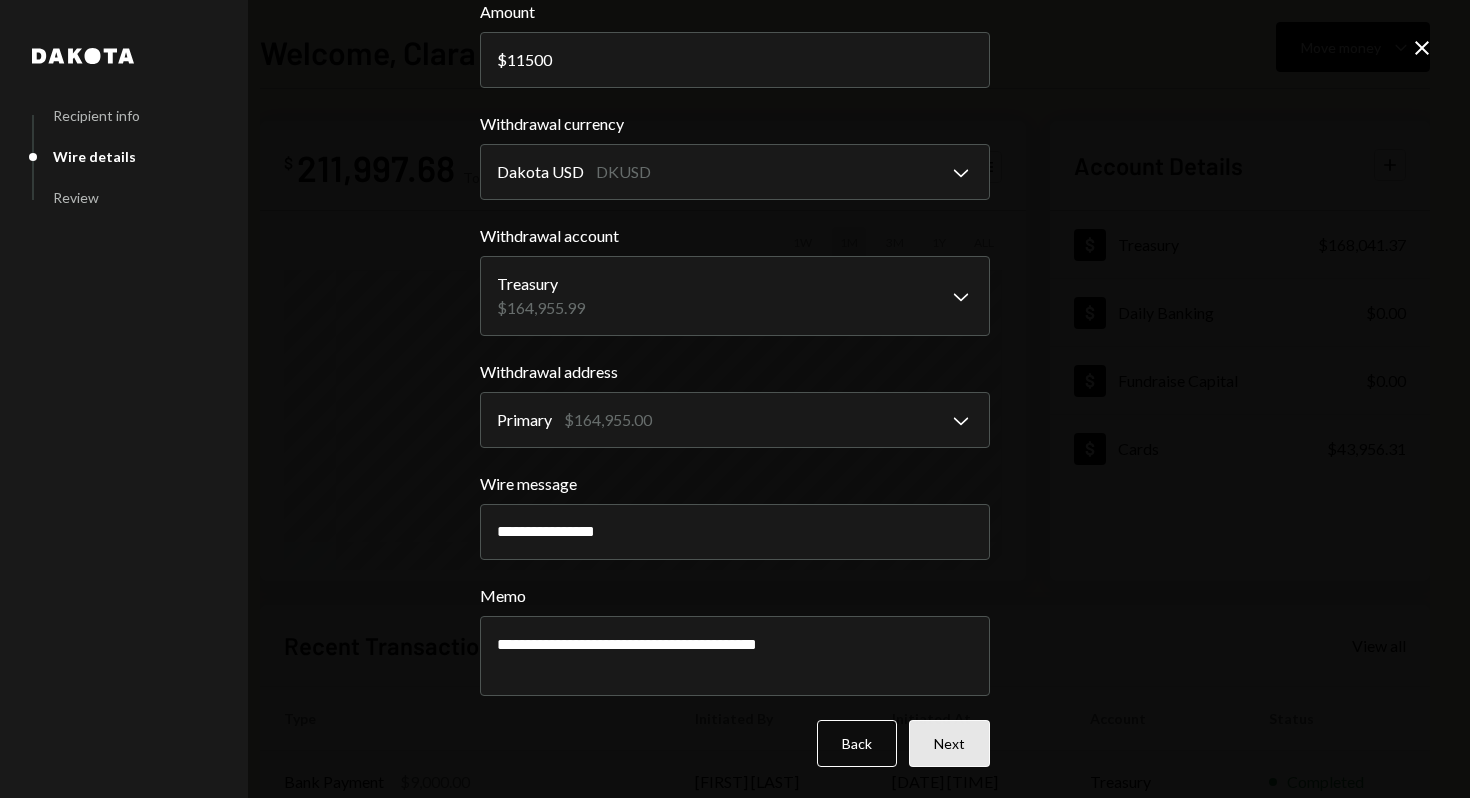 click on "Next" at bounding box center [949, 743] 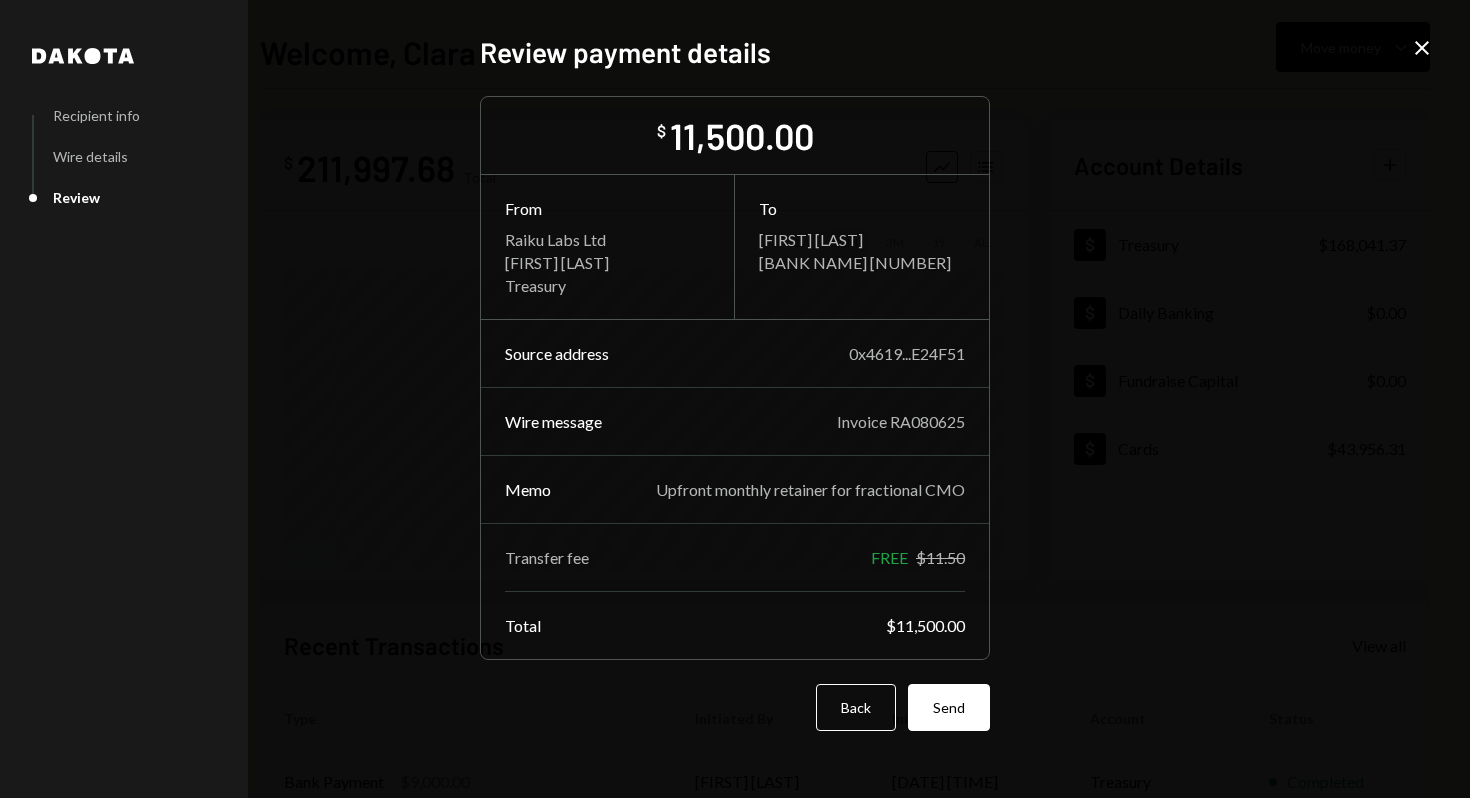 scroll, scrollTop: 0, scrollLeft: 0, axis: both 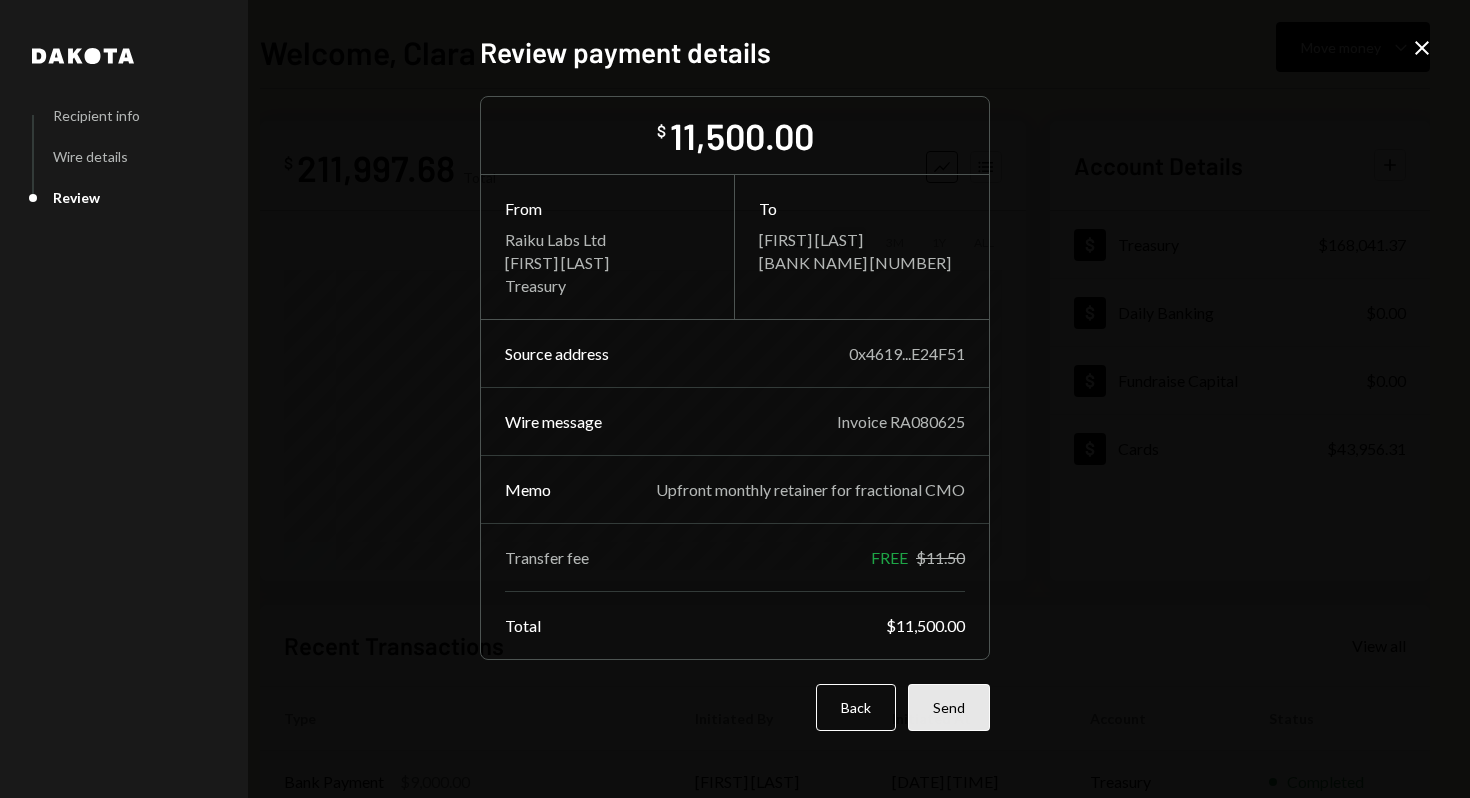 click on "Send" at bounding box center [949, 707] 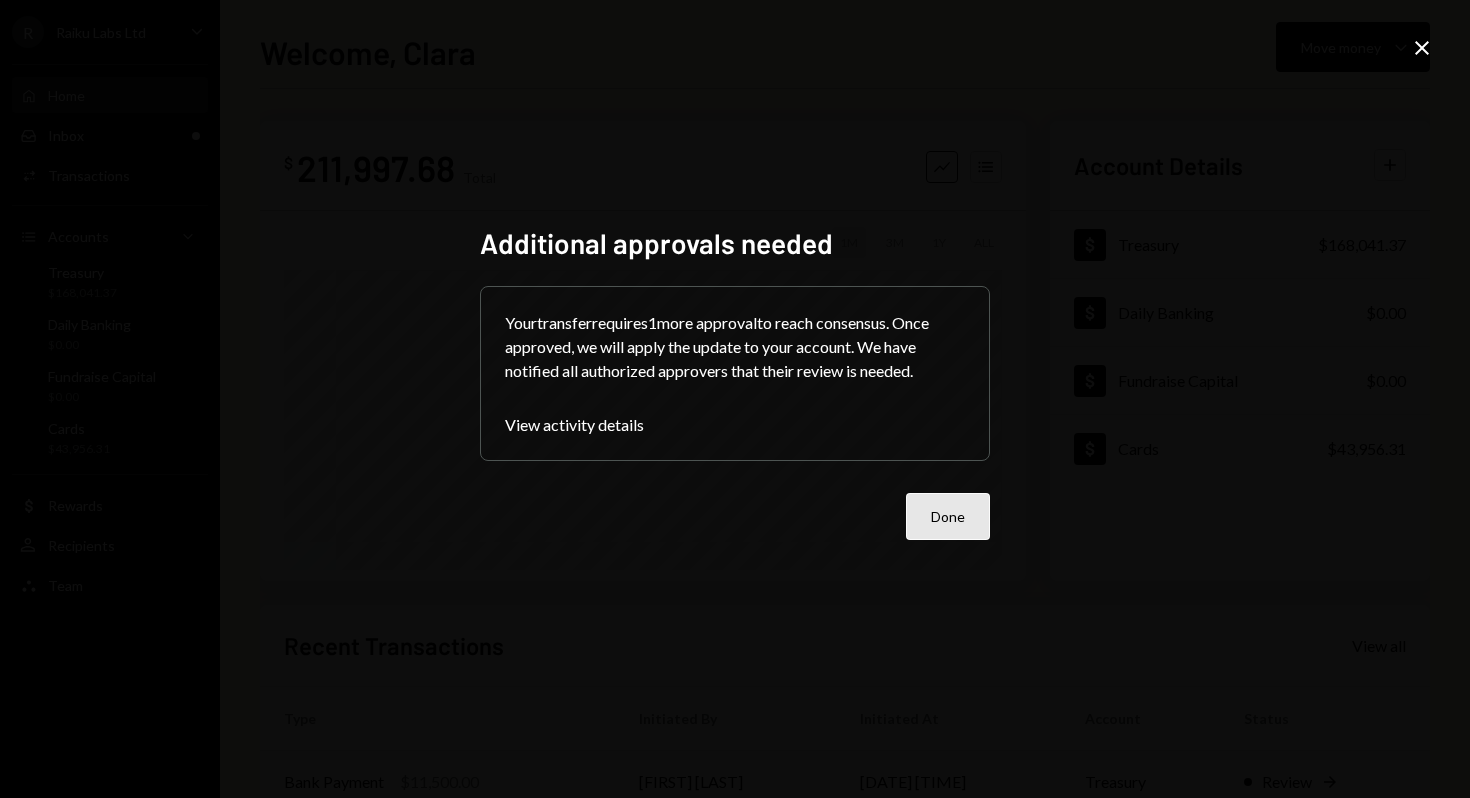 click on "Done" at bounding box center [948, 516] 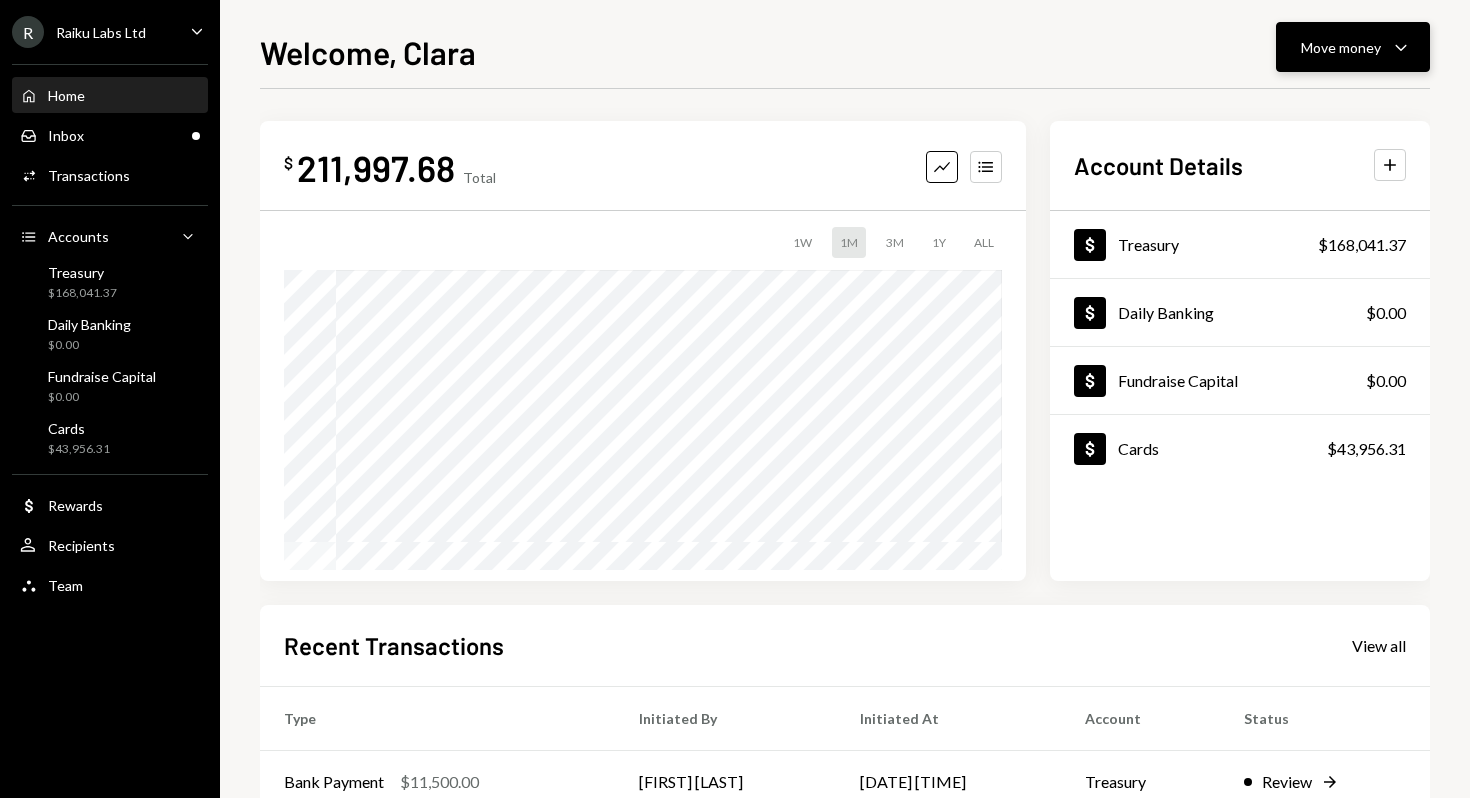click on "Move money Caret Down" at bounding box center (1353, 47) 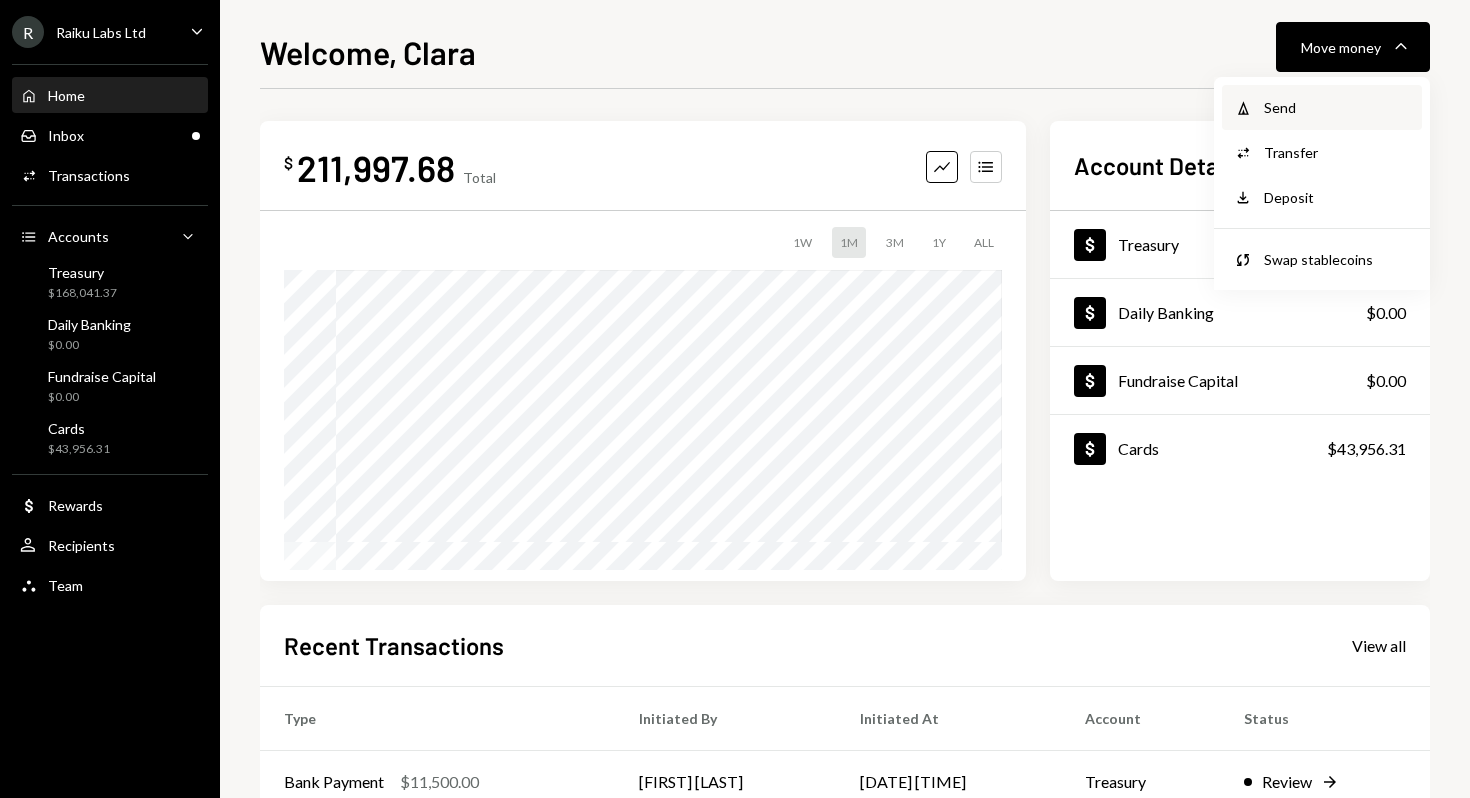 click on "Send" at bounding box center [1337, 107] 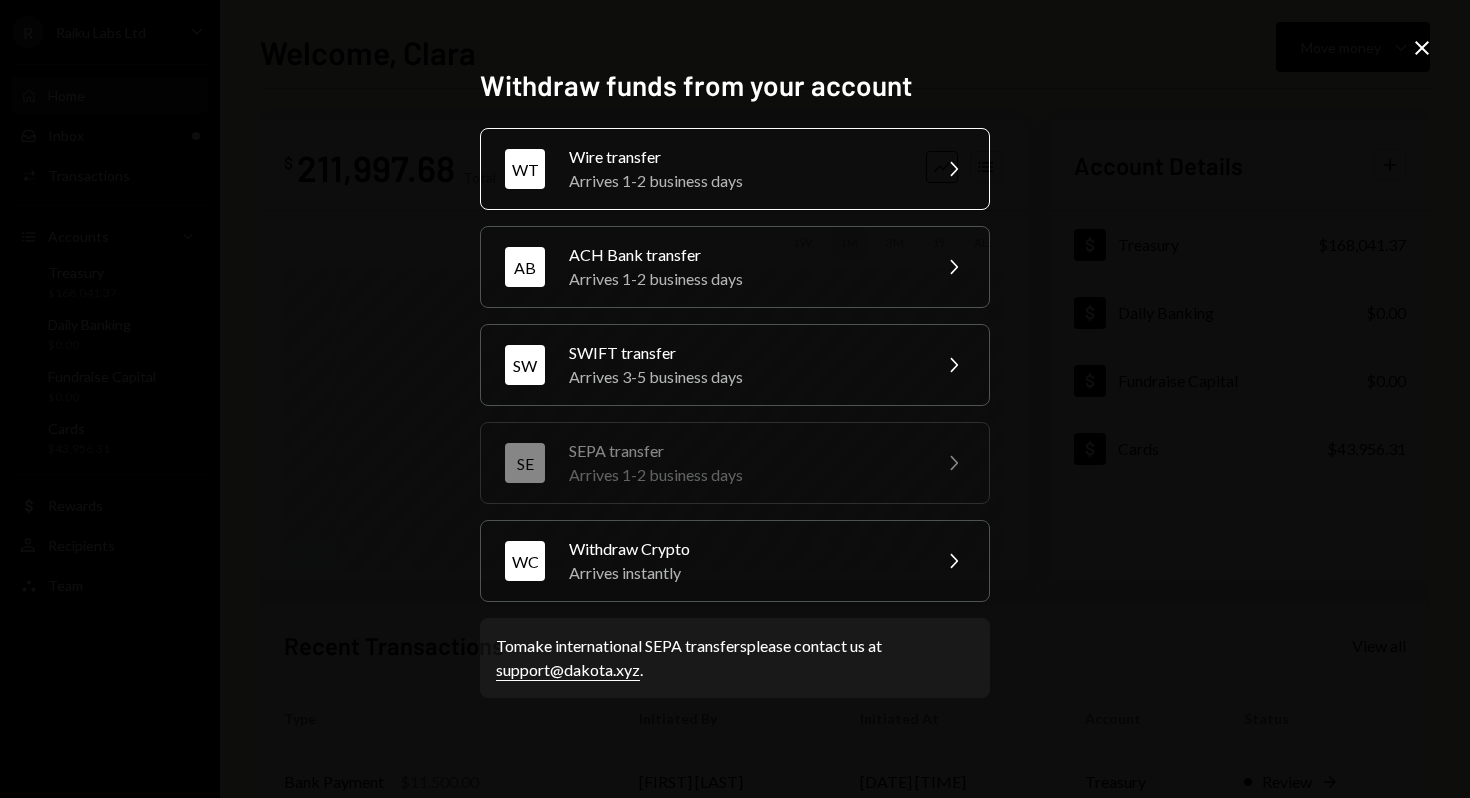 click on "Wire transfer" at bounding box center [743, 157] 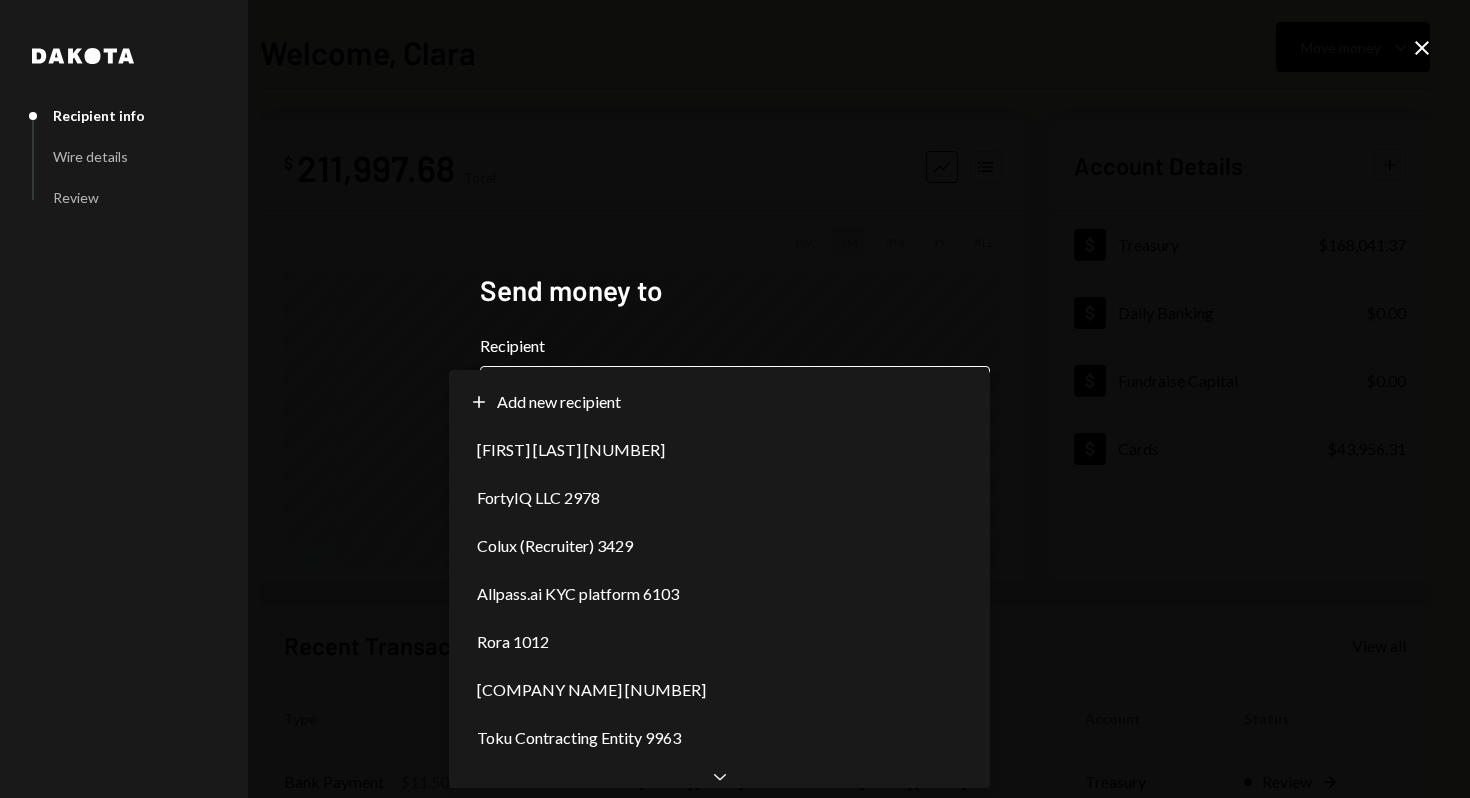 click on "**********" at bounding box center (735, 399) 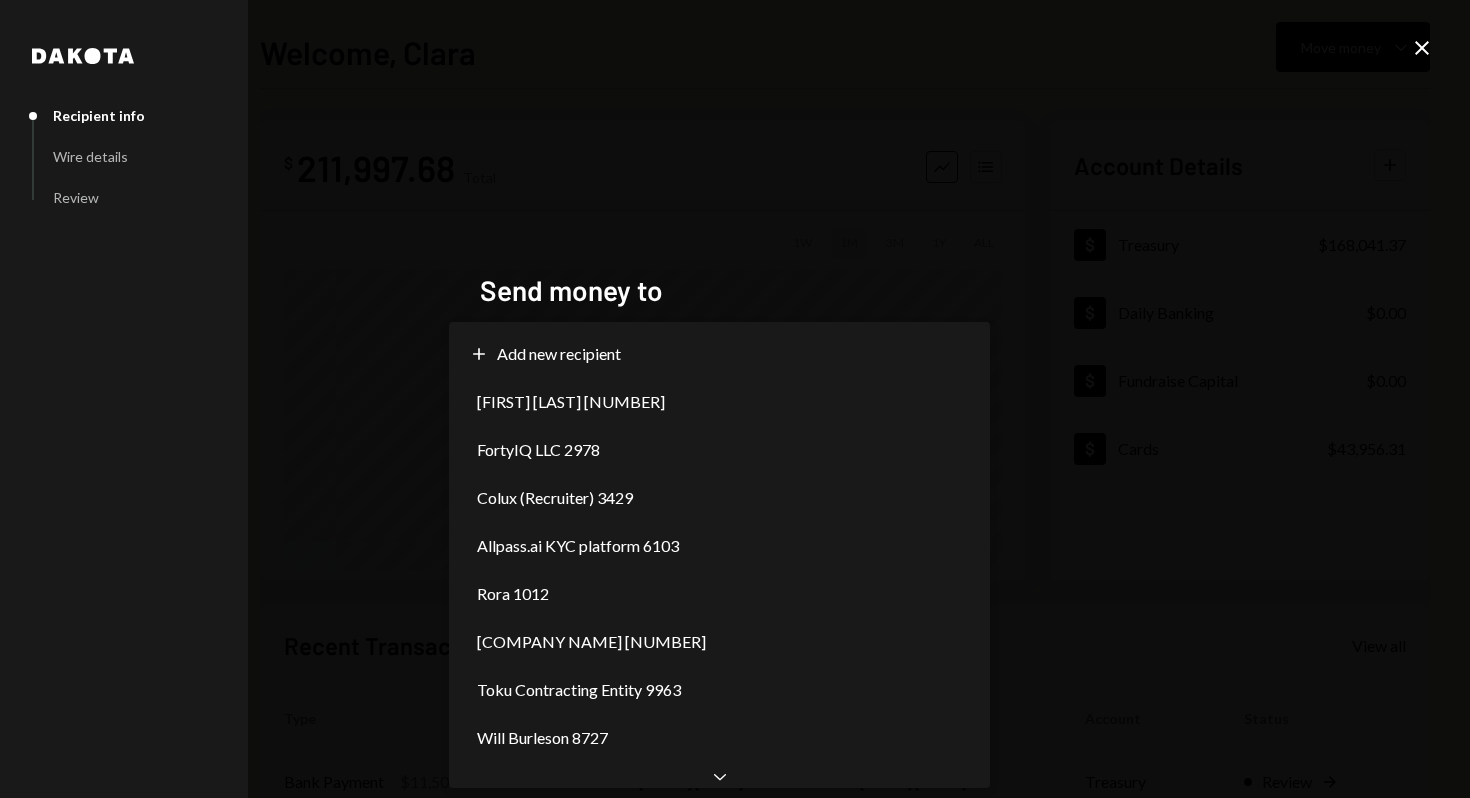 scroll, scrollTop: 0, scrollLeft: 0, axis: both 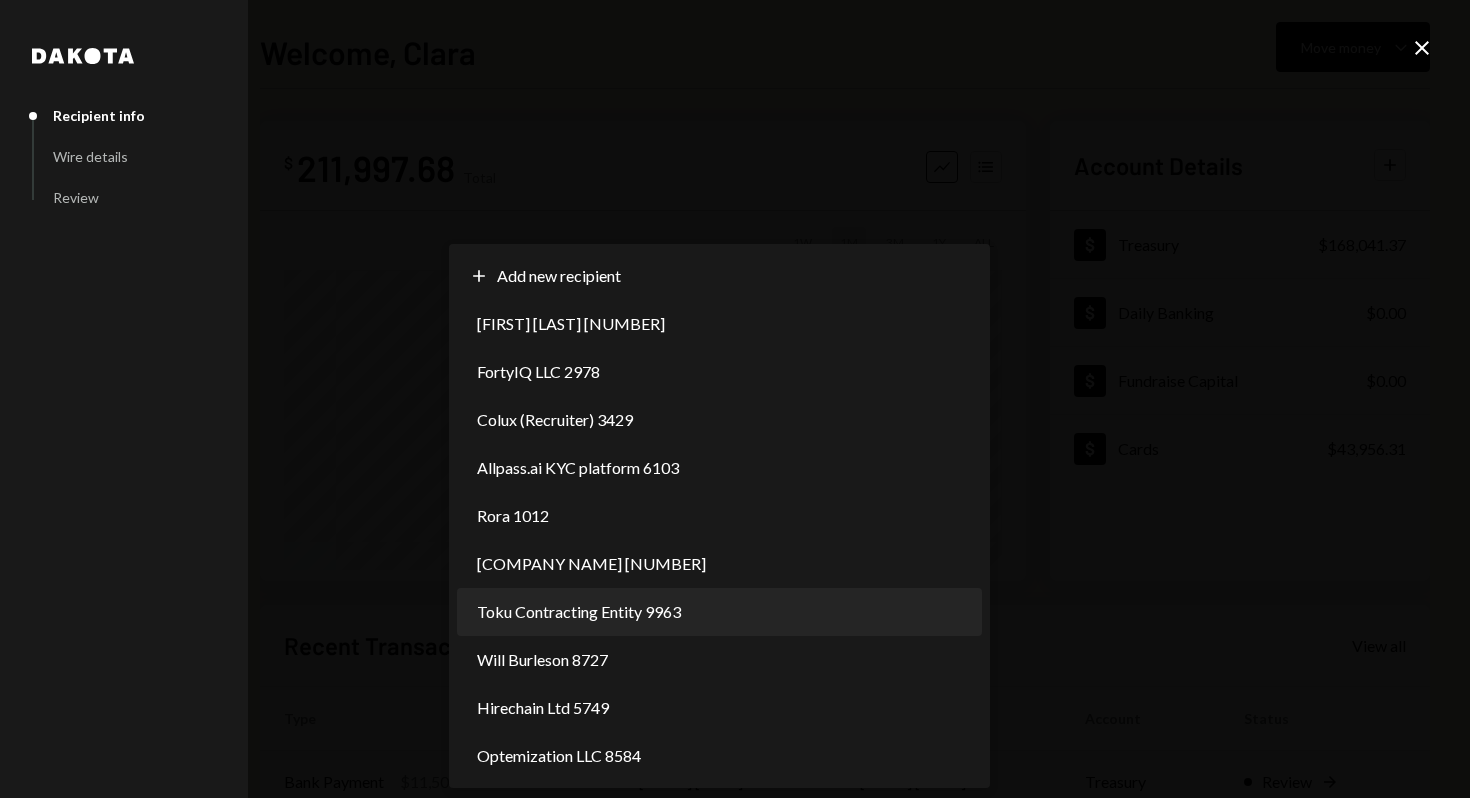 select on "**********" 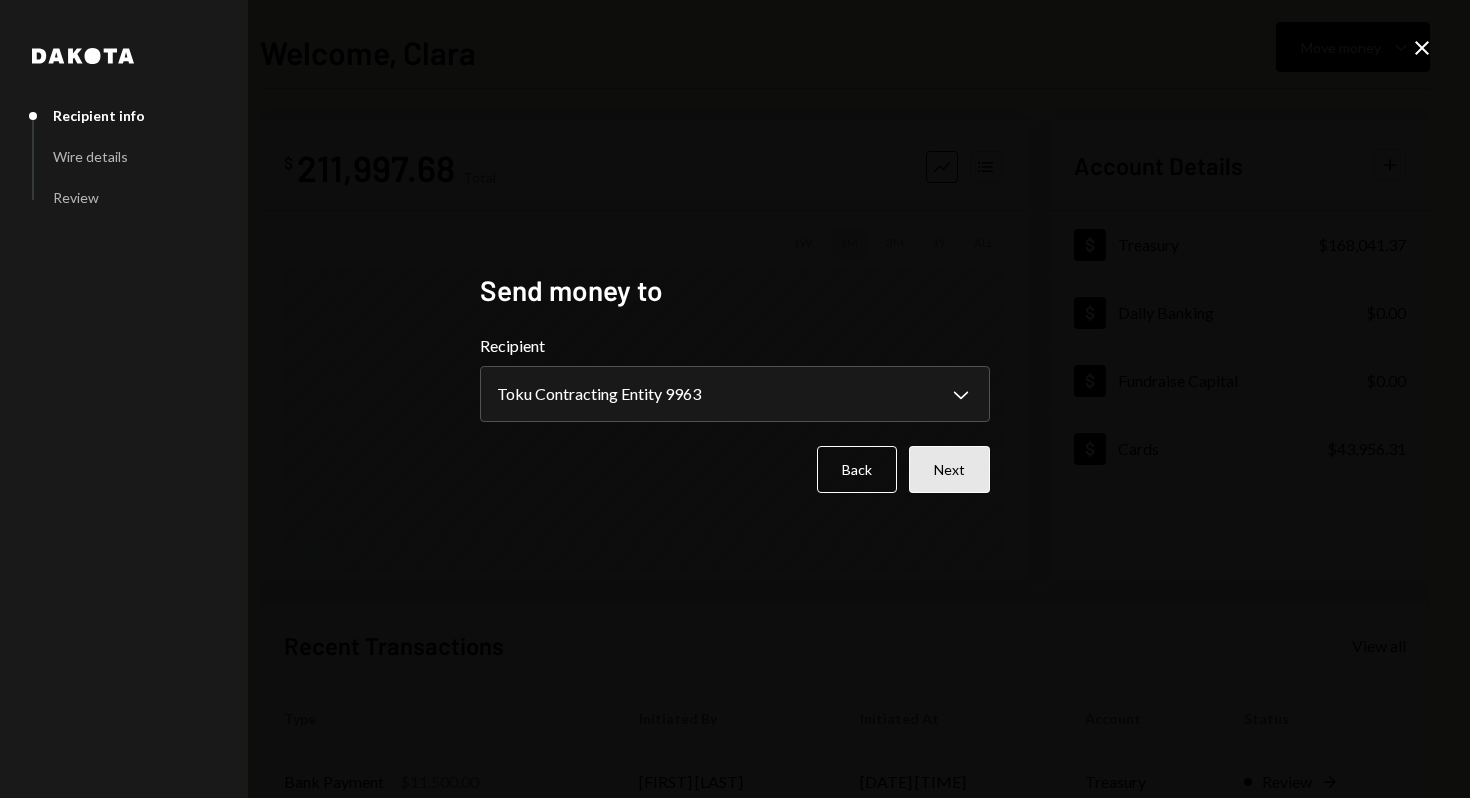 click on "Next" at bounding box center (949, 469) 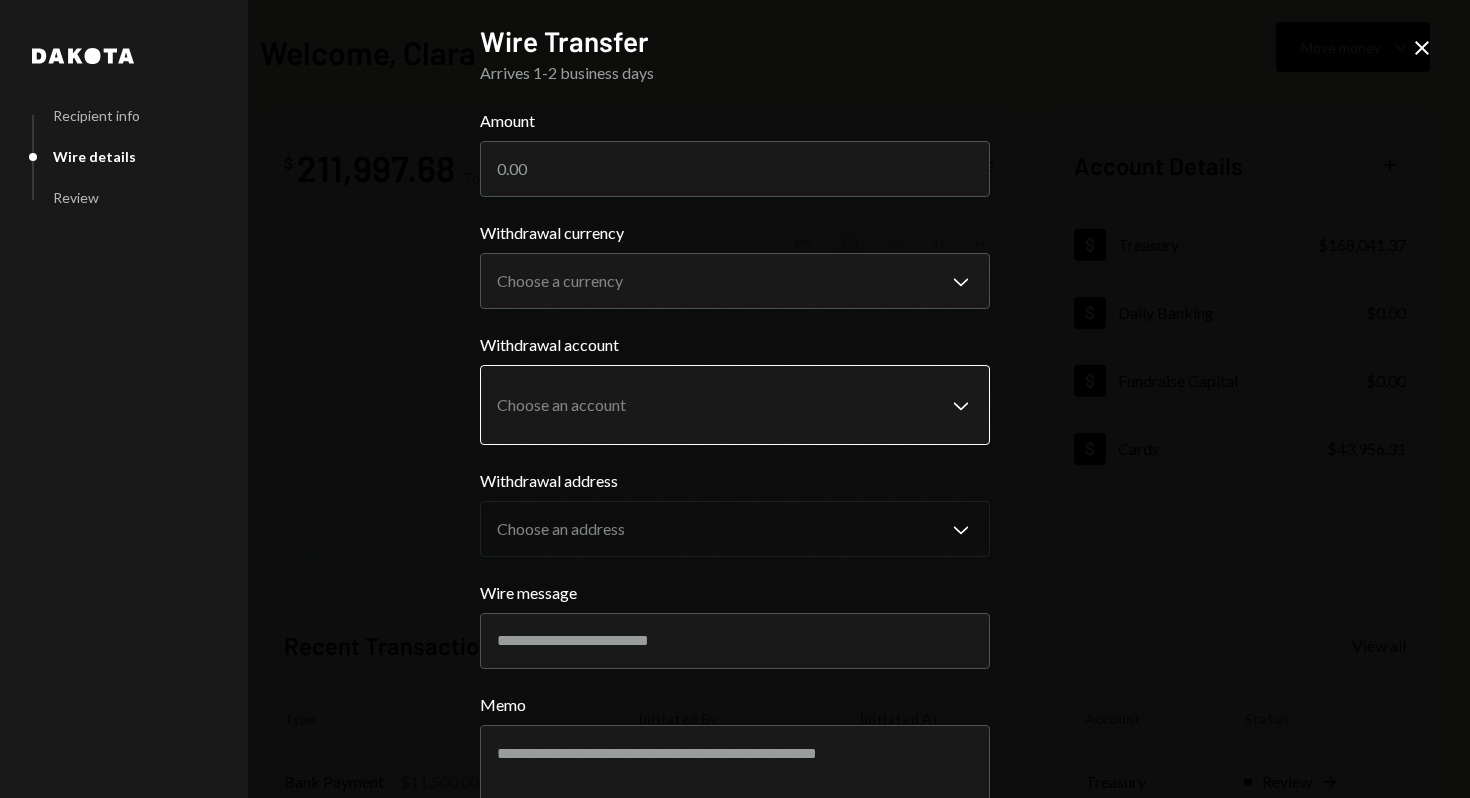 scroll, scrollTop: 109, scrollLeft: 0, axis: vertical 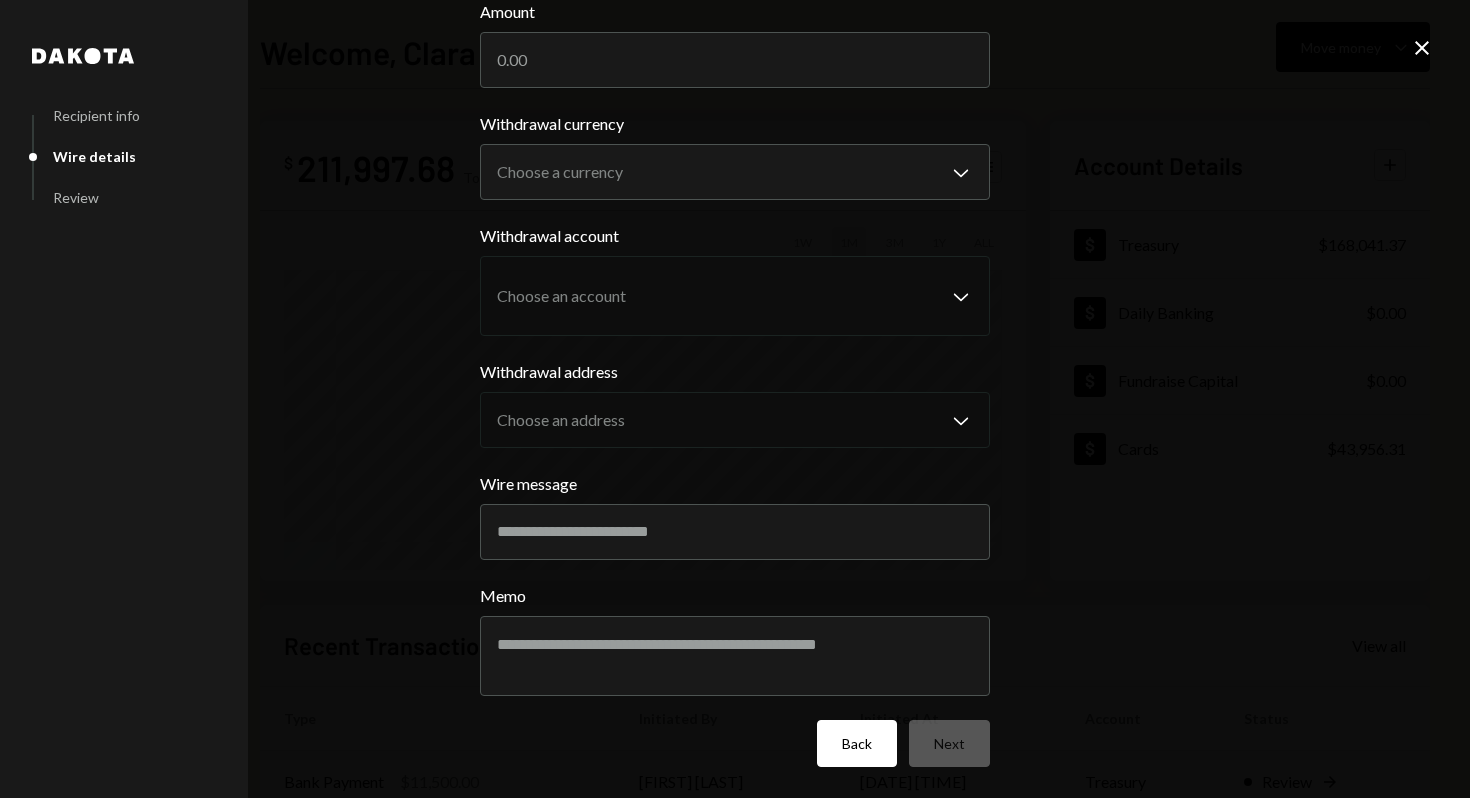 click on "Back" at bounding box center (857, 743) 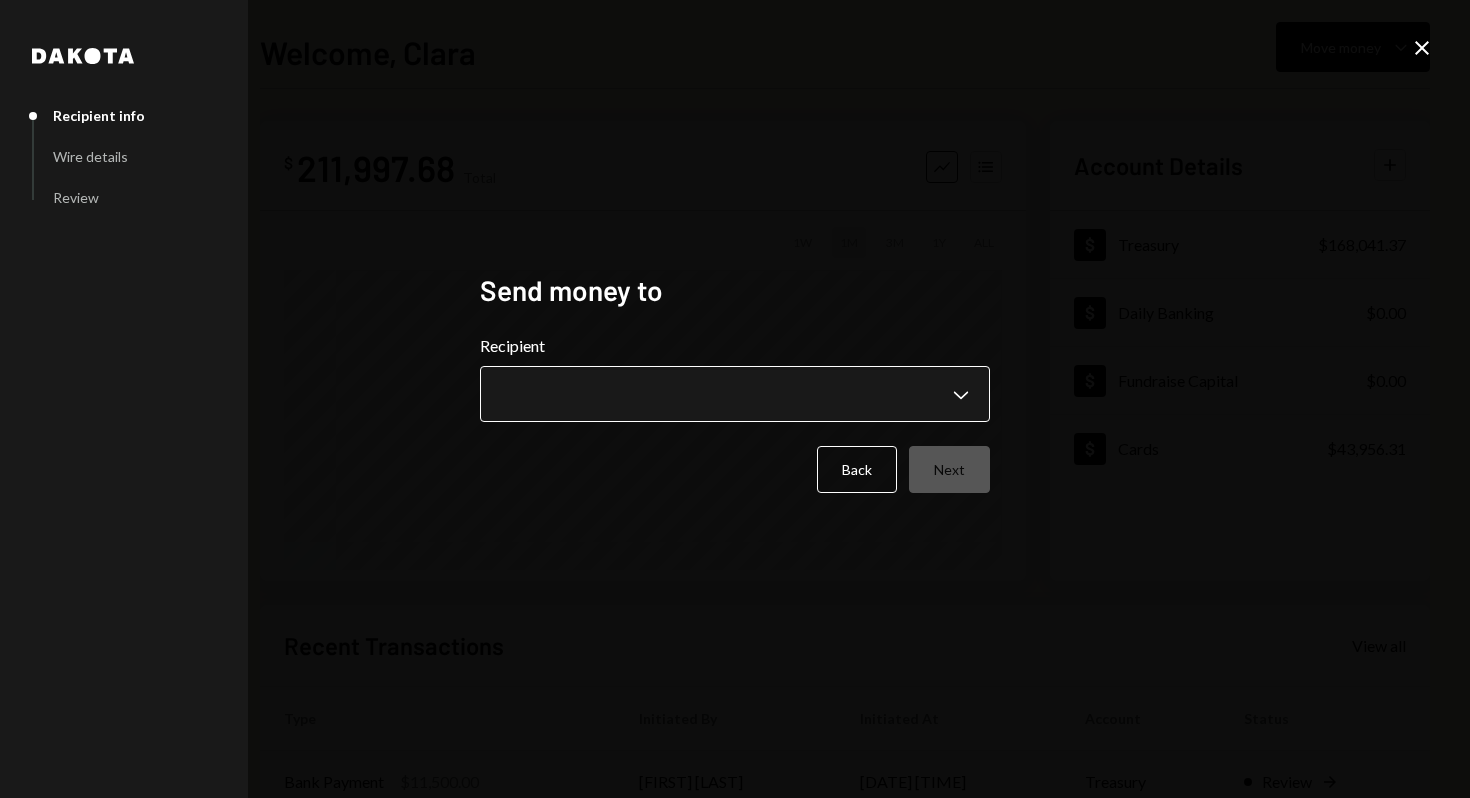 click on "**********" at bounding box center (735, 399) 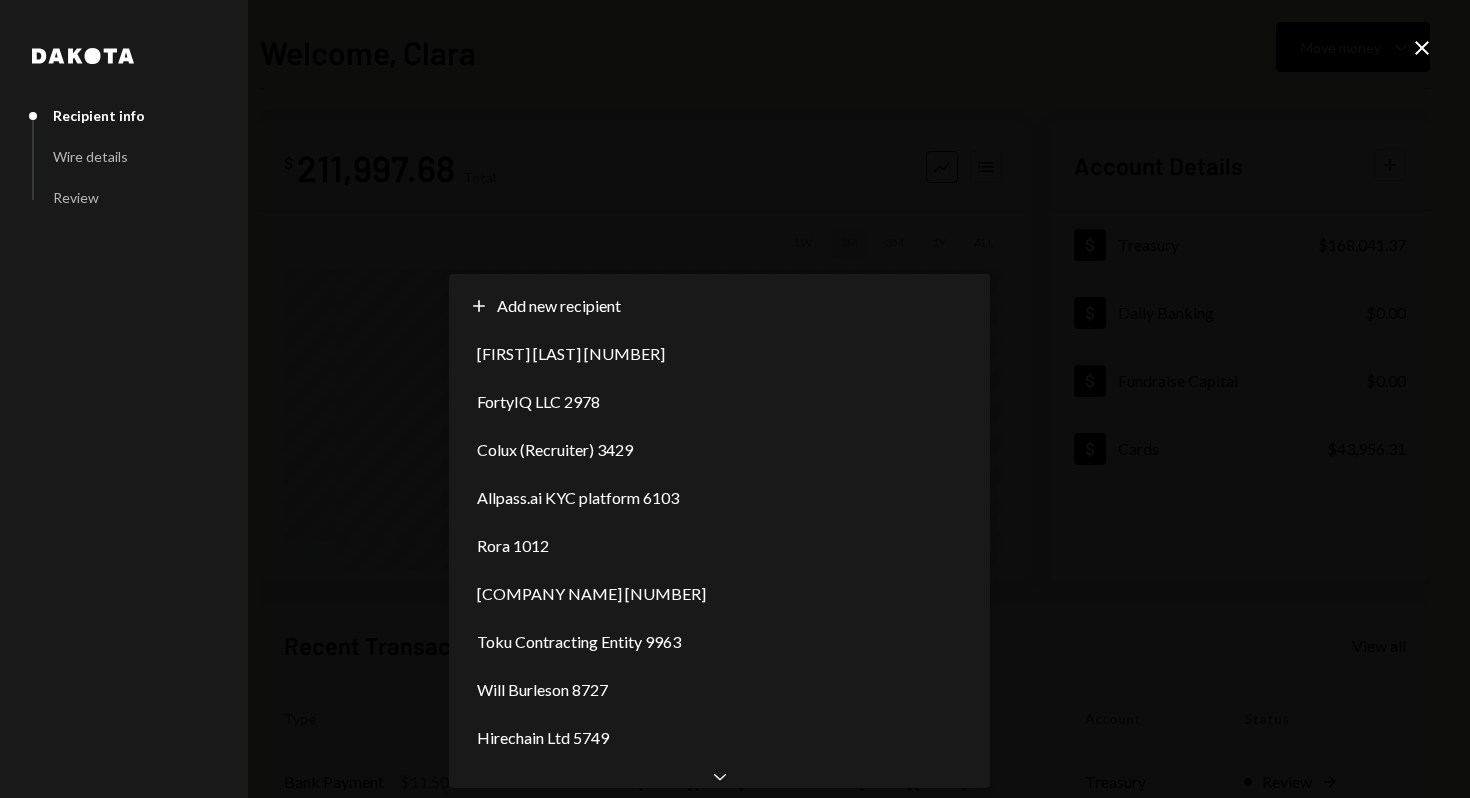 scroll, scrollTop: 0, scrollLeft: 0, axis: both 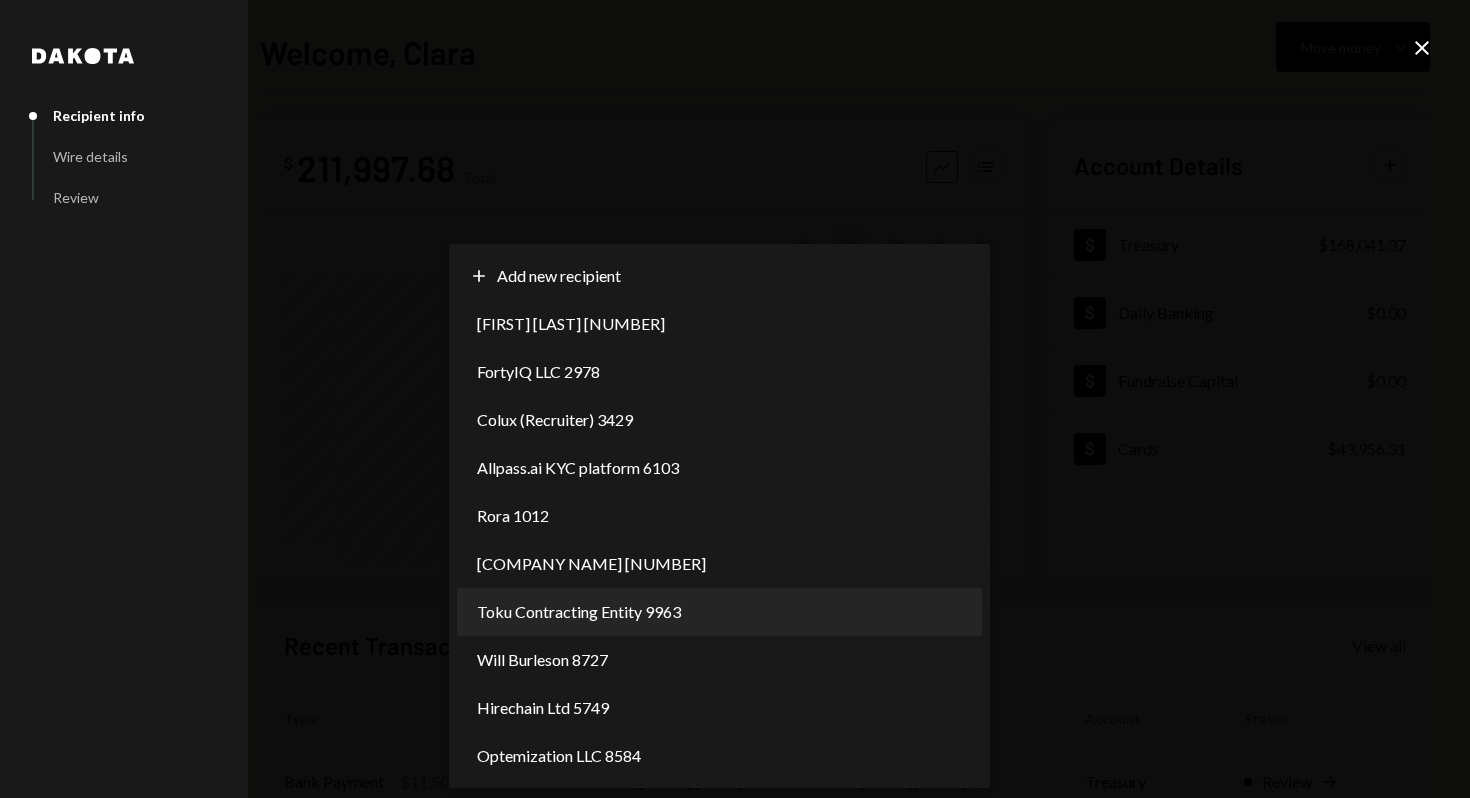 select on "**********" 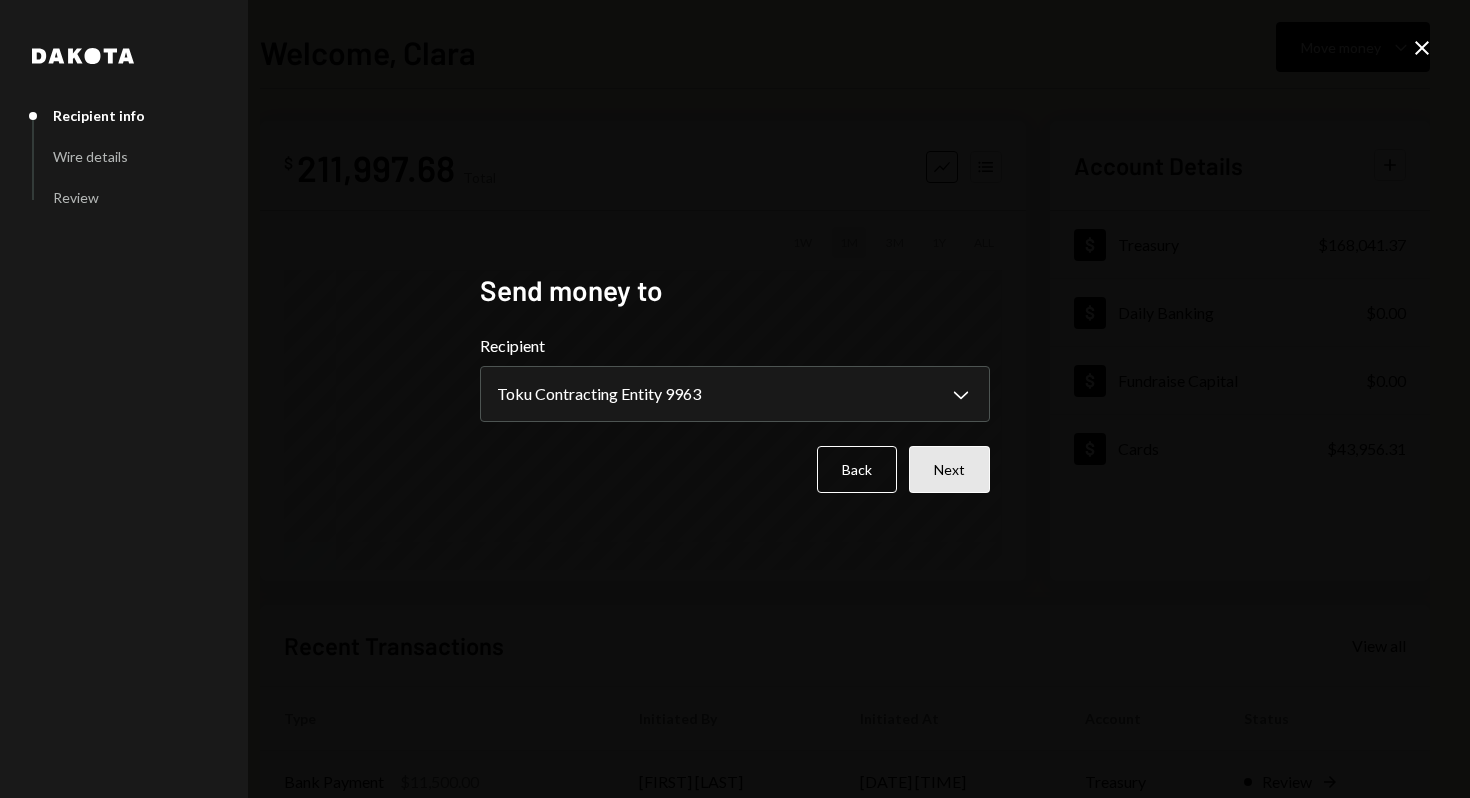 click on "Next" at bounding box center (949, 469) 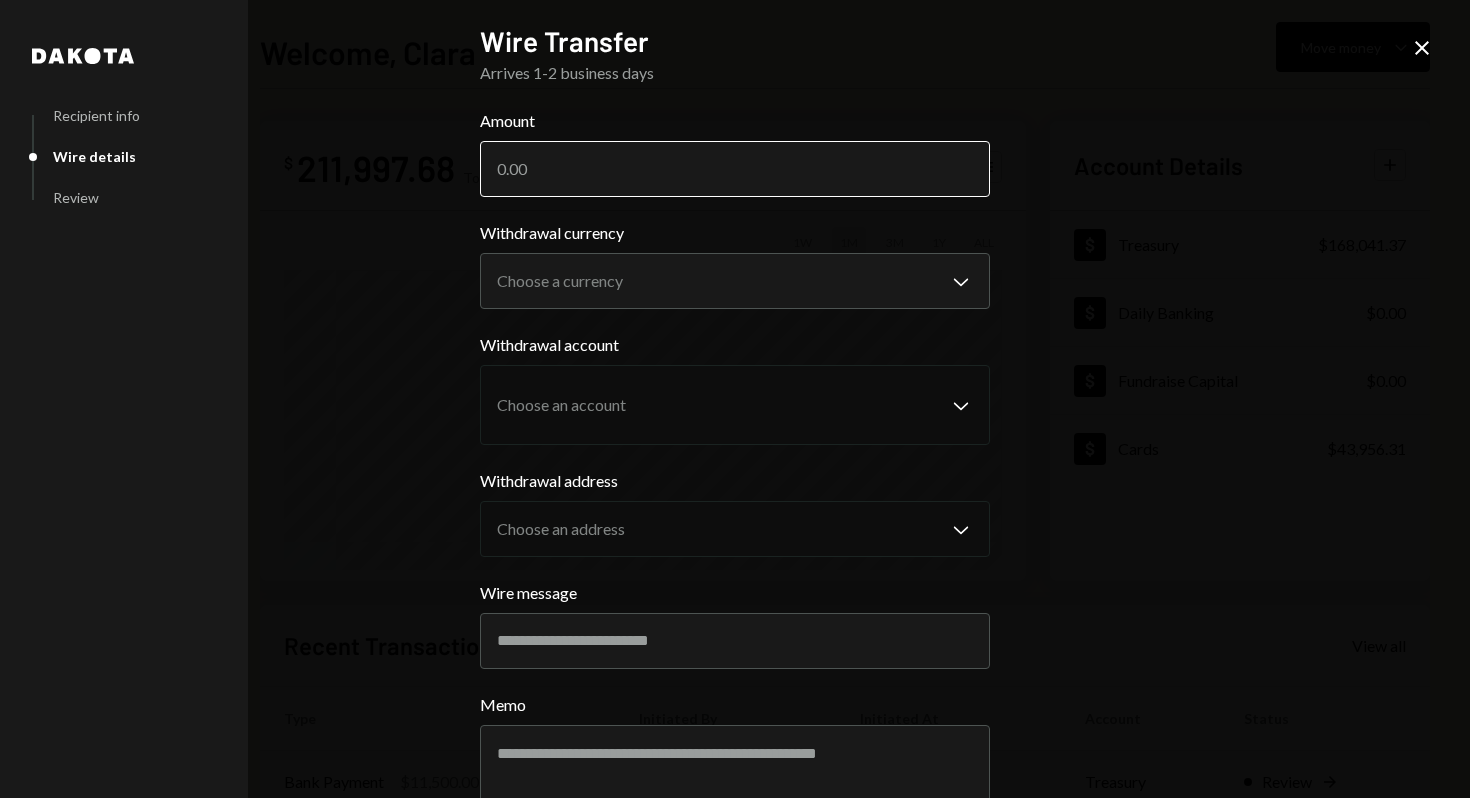 click on "Amount" at bounding box center (735, 169) 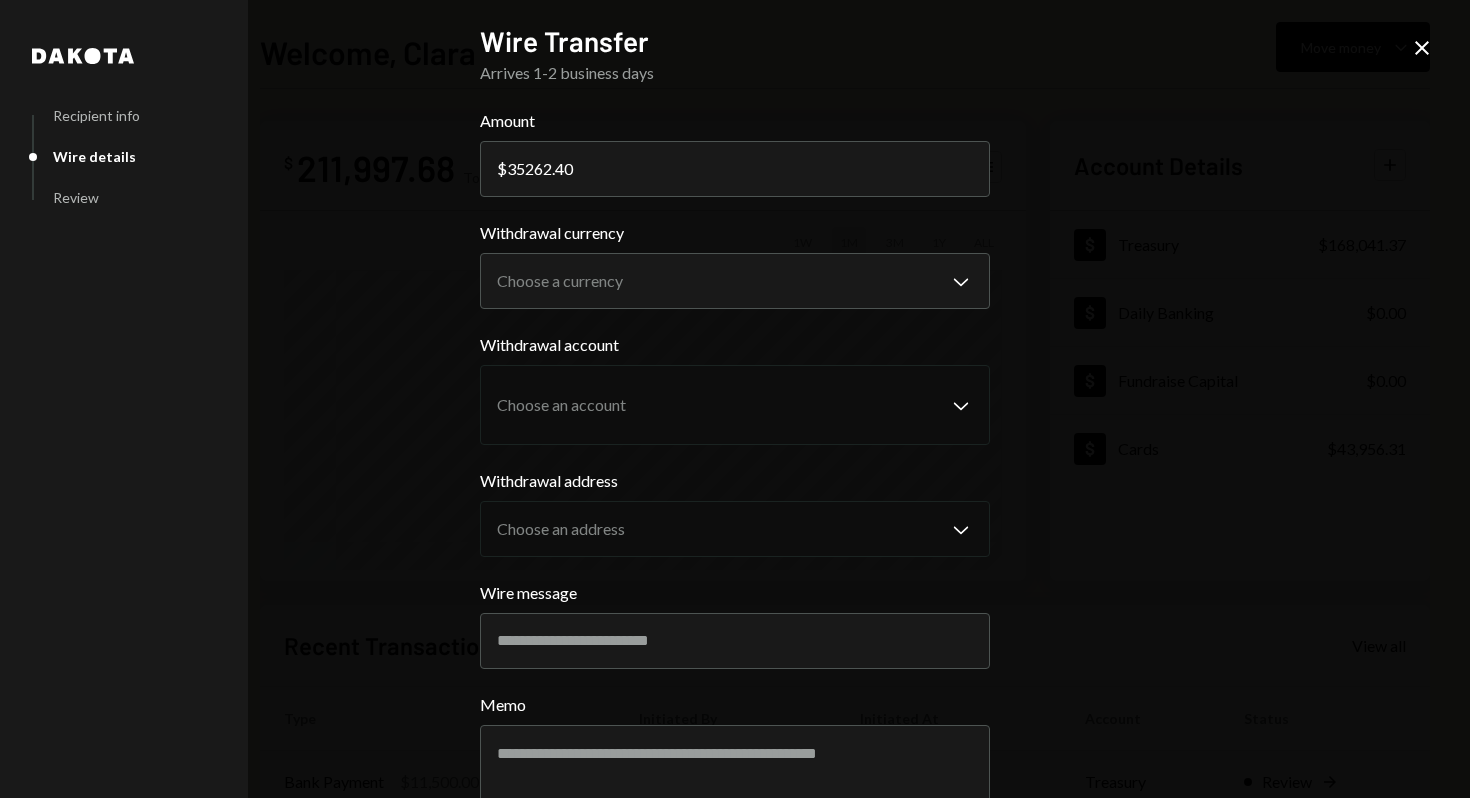 type on "35262.40" 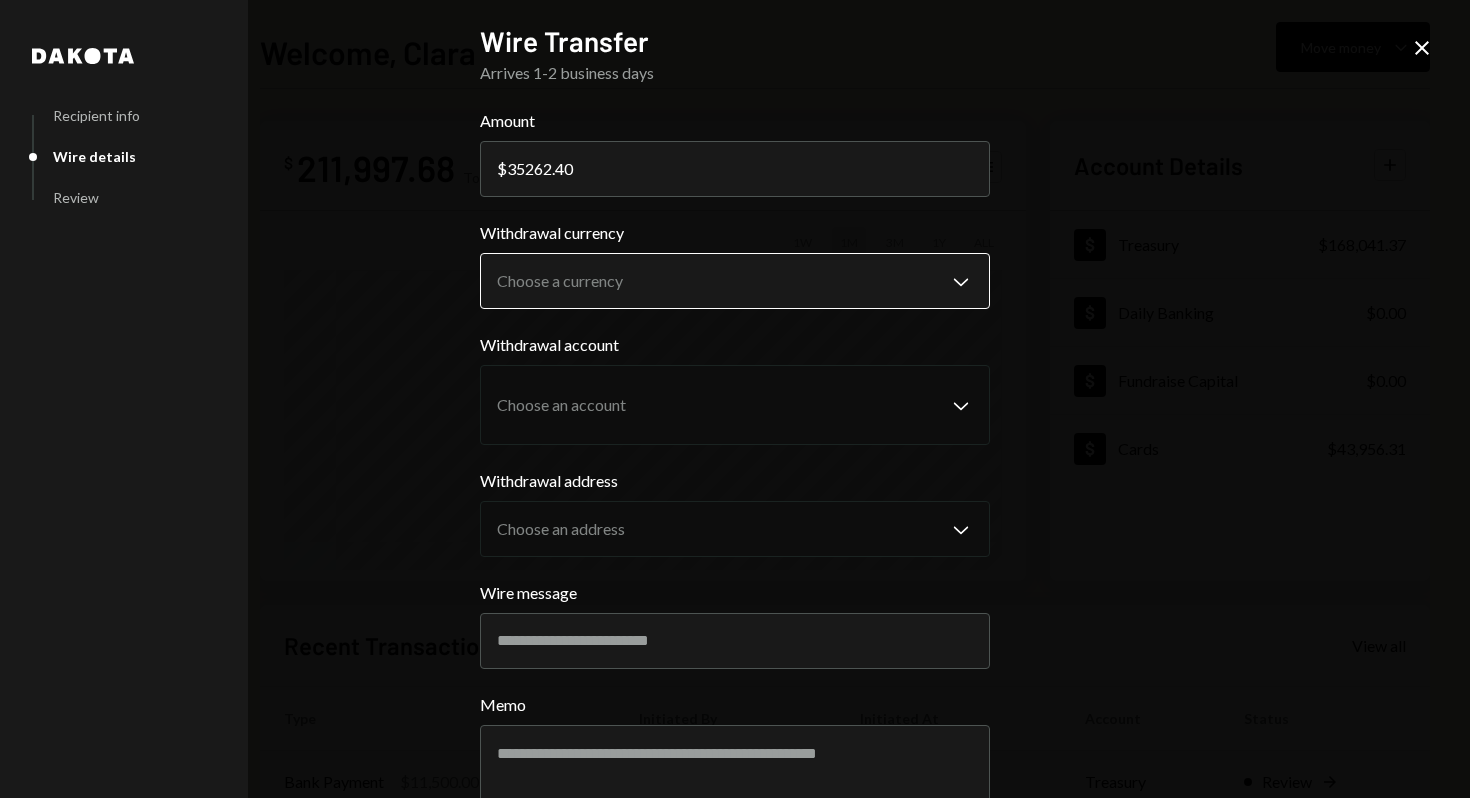 click on "R Raiku Labs Ltd Caret Down Home Home Inbox Inbox Activities Transactions Accounts Accounts Caret Down Treasury $168,041.37 Daily Banking $0.00 Fundraise Capital $0.00 Cards $43,956.31 Dollar Rewards User Recipients Team Team Welcome, [FIRST] Move money Caret Down $ 211,997.68 Total Graph Accounts 1W 1M 3M 1Y ALL Account Details Plus Dollar Treasury $168,041.37 Dollar Daily Banking $0.00 Dollar Fundraise Capital $0.00 Dollar Cards $43,956.31 Recent Transactions View all Type Initiated By Initiated At Account Status Bank Payment $11,500.00 [FIRST] [LAST] [DATE] [TIME] Treasury Review Right Arrow Bank Payment $9,000.00 [FIRST] [LAST] [DATE] [TIME] Treasury Completed Bank Payment $199.00 [FIRST] [LAST] [DATE] [TIME] Treasury Completed Bank Payment $9,000.00 [FIRST] [LAST] [DATE] [TIME] Treasury Completed Withdrawal 6,500  DKUSD [FIRST] [LAST] [DATE] [TIME] Treasury Canceled /dashboard Dakota Recipient info Wire details Review Wire Transfer Arrives 1-2 business days Amount $ 35262.40 Withdrawal currency Memo" at bounding box center [735, 399] 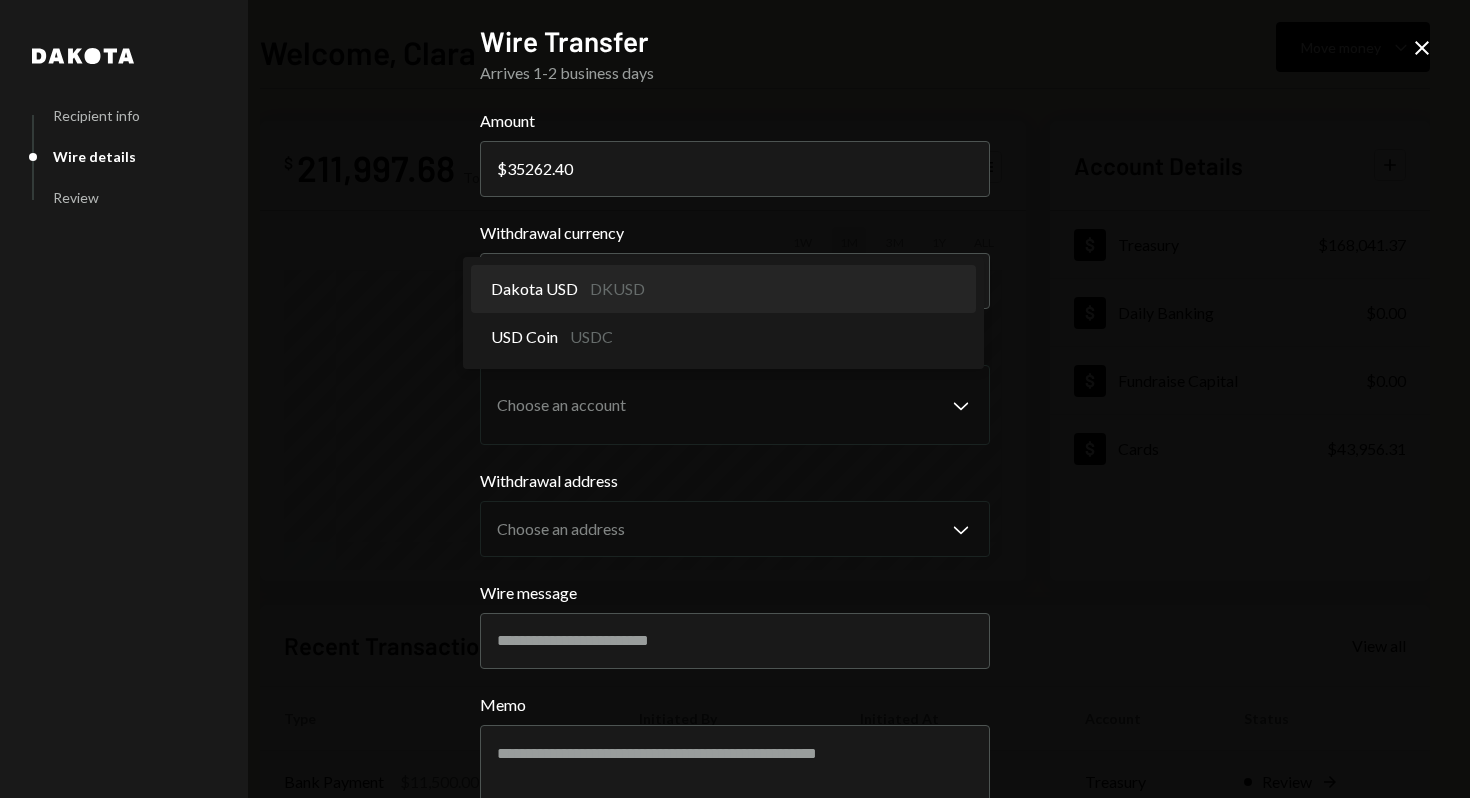 select on "*****" 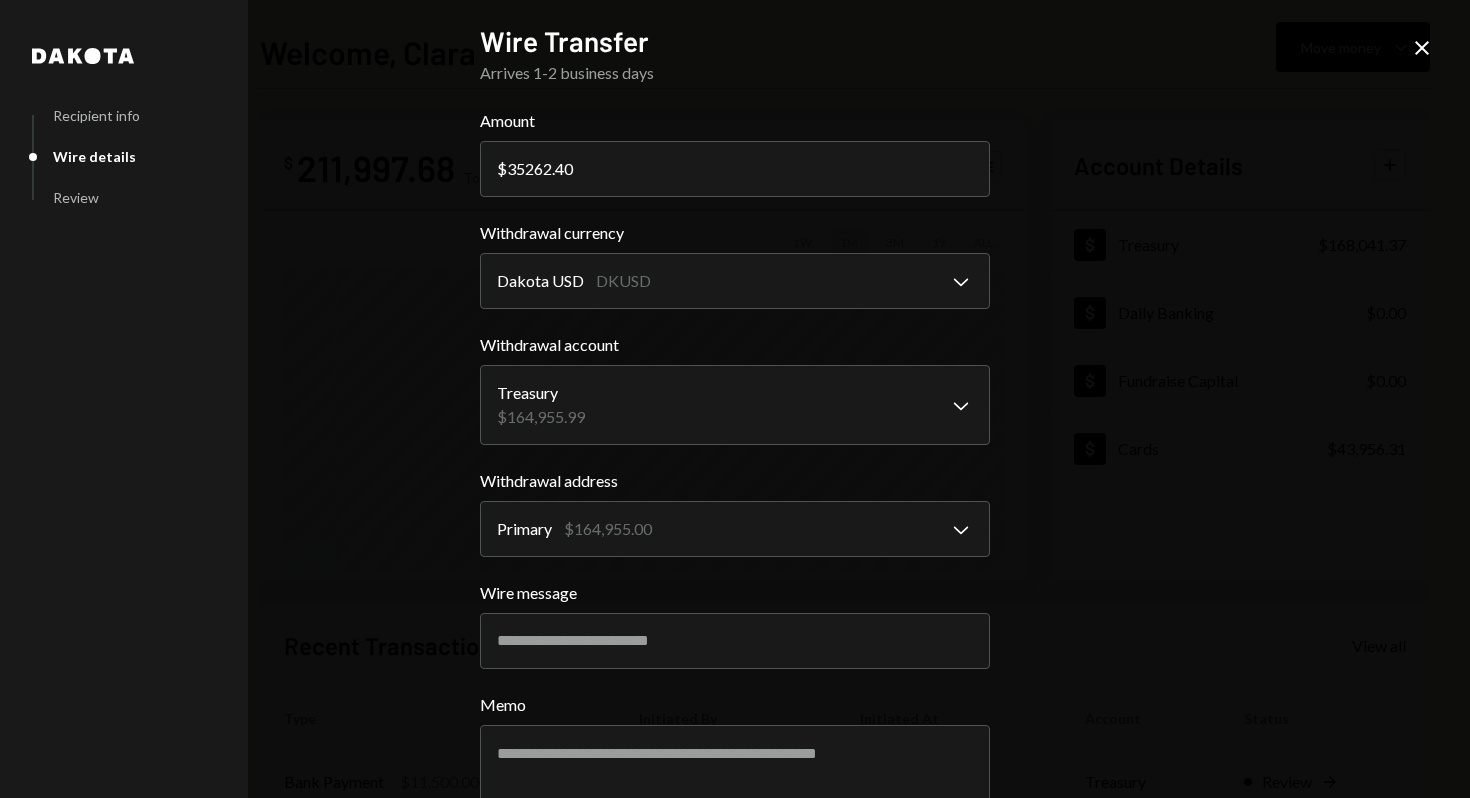click on "**********" at bounding box center (735, 399) 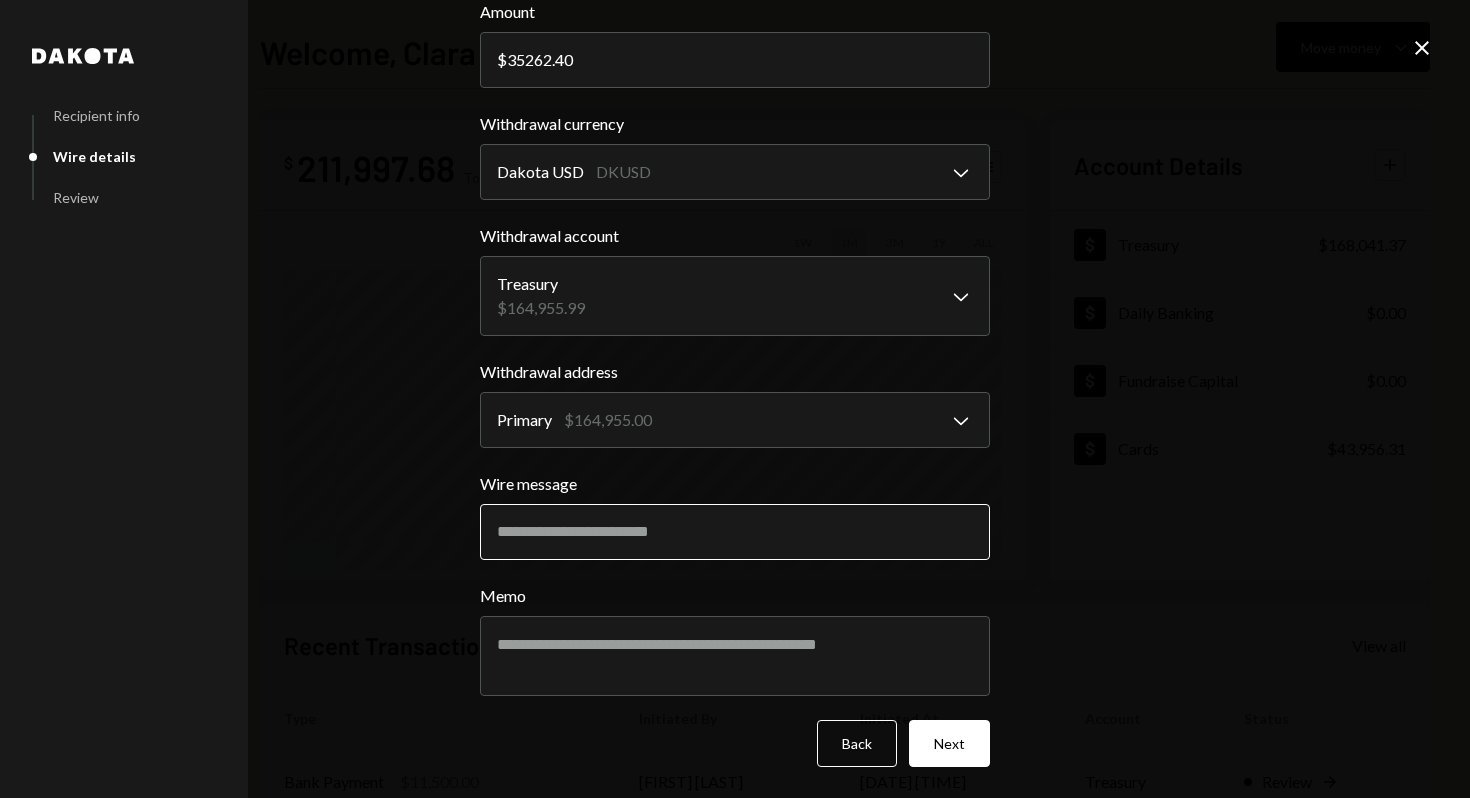 click on "Wire message" at bounding box center [735, 532] 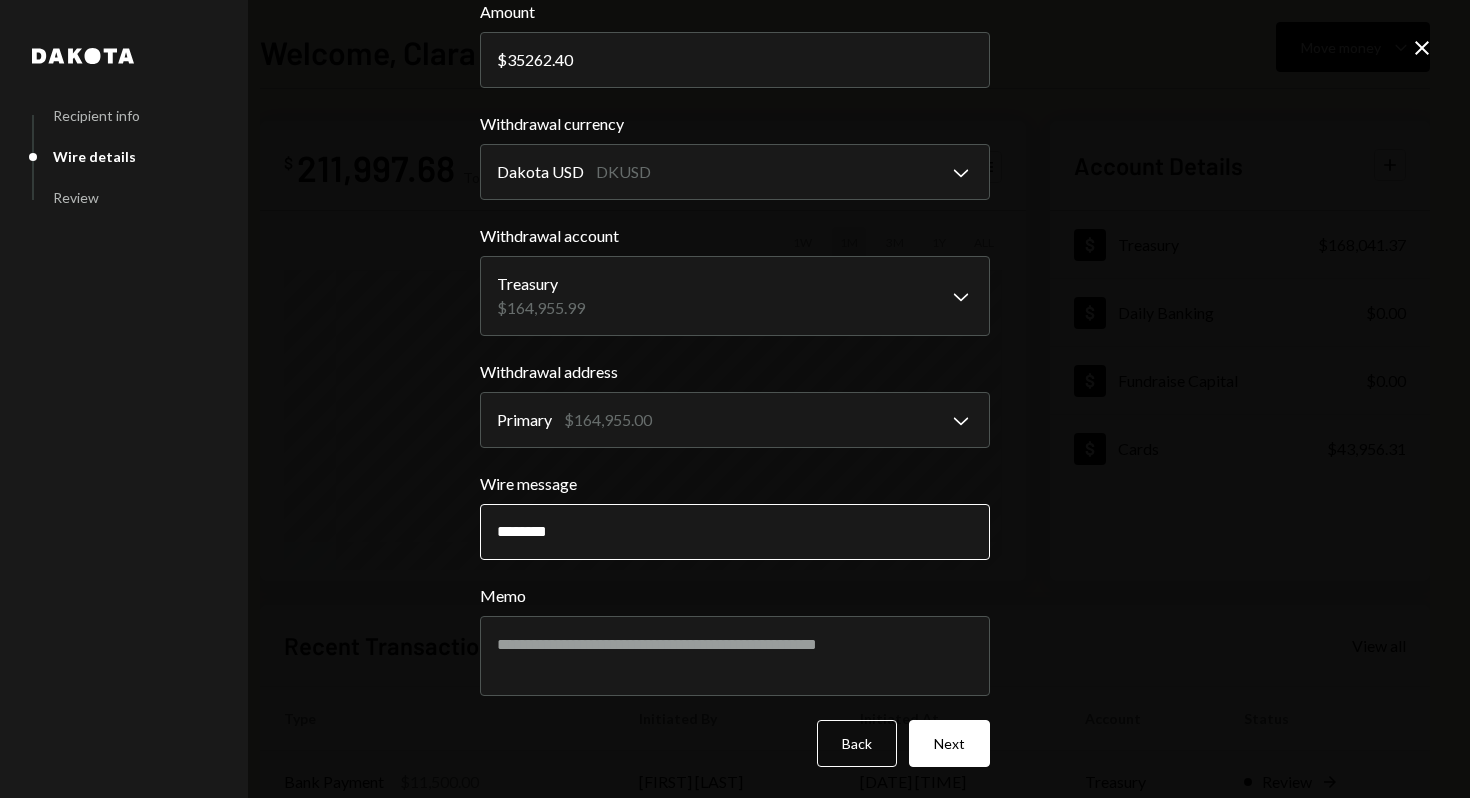click on "********" at bounding box center [735, 532] 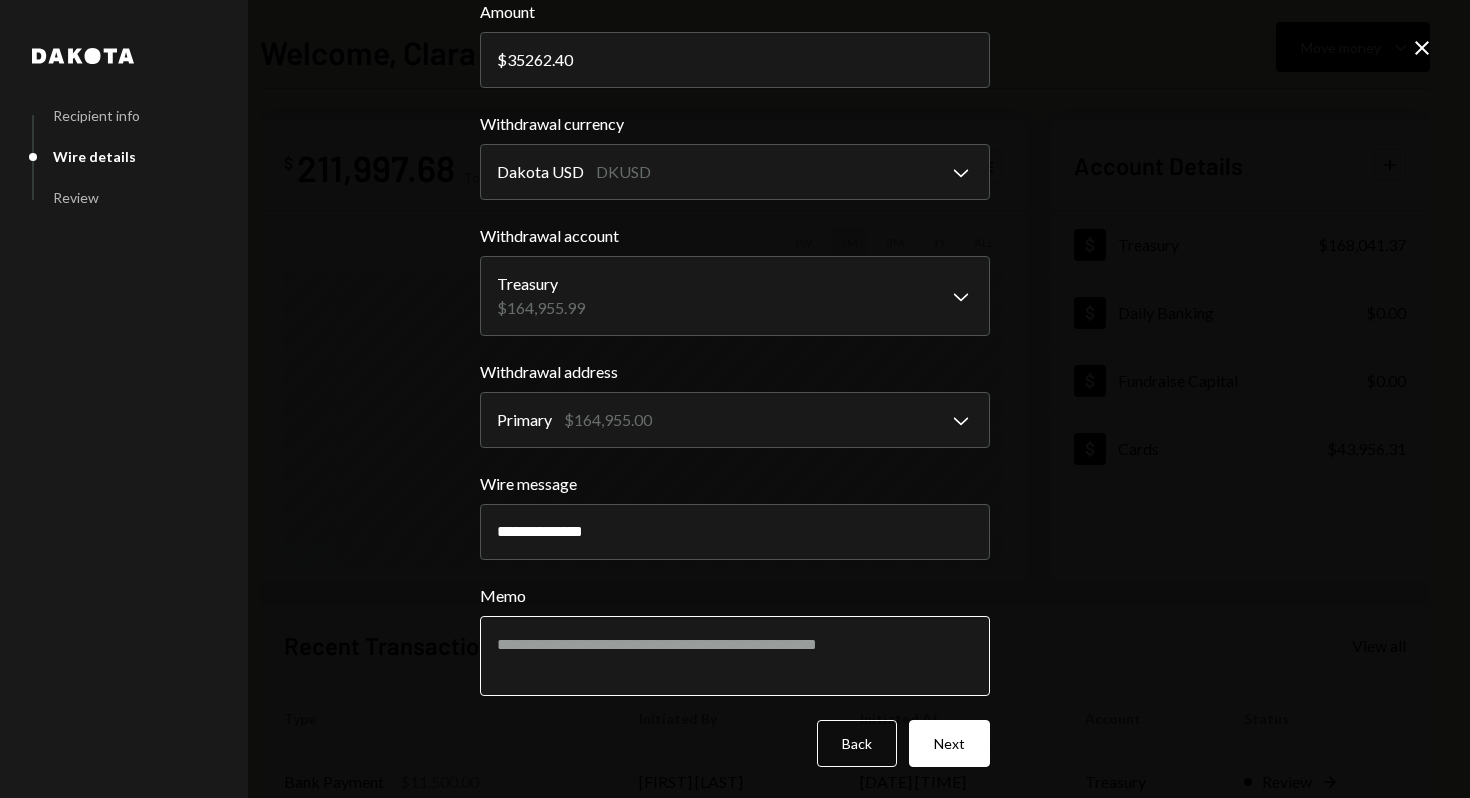 type on "**********" 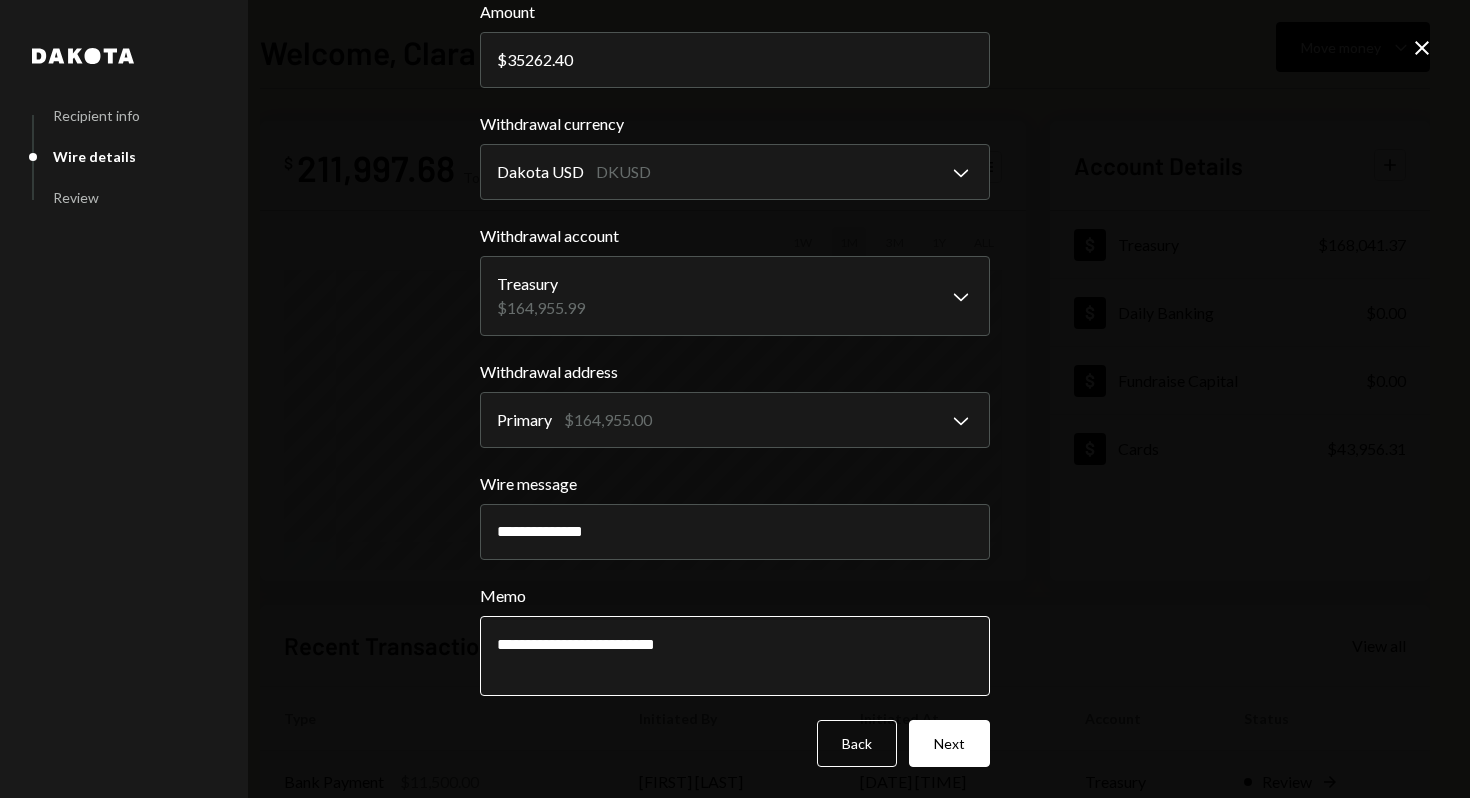 paste on "******" 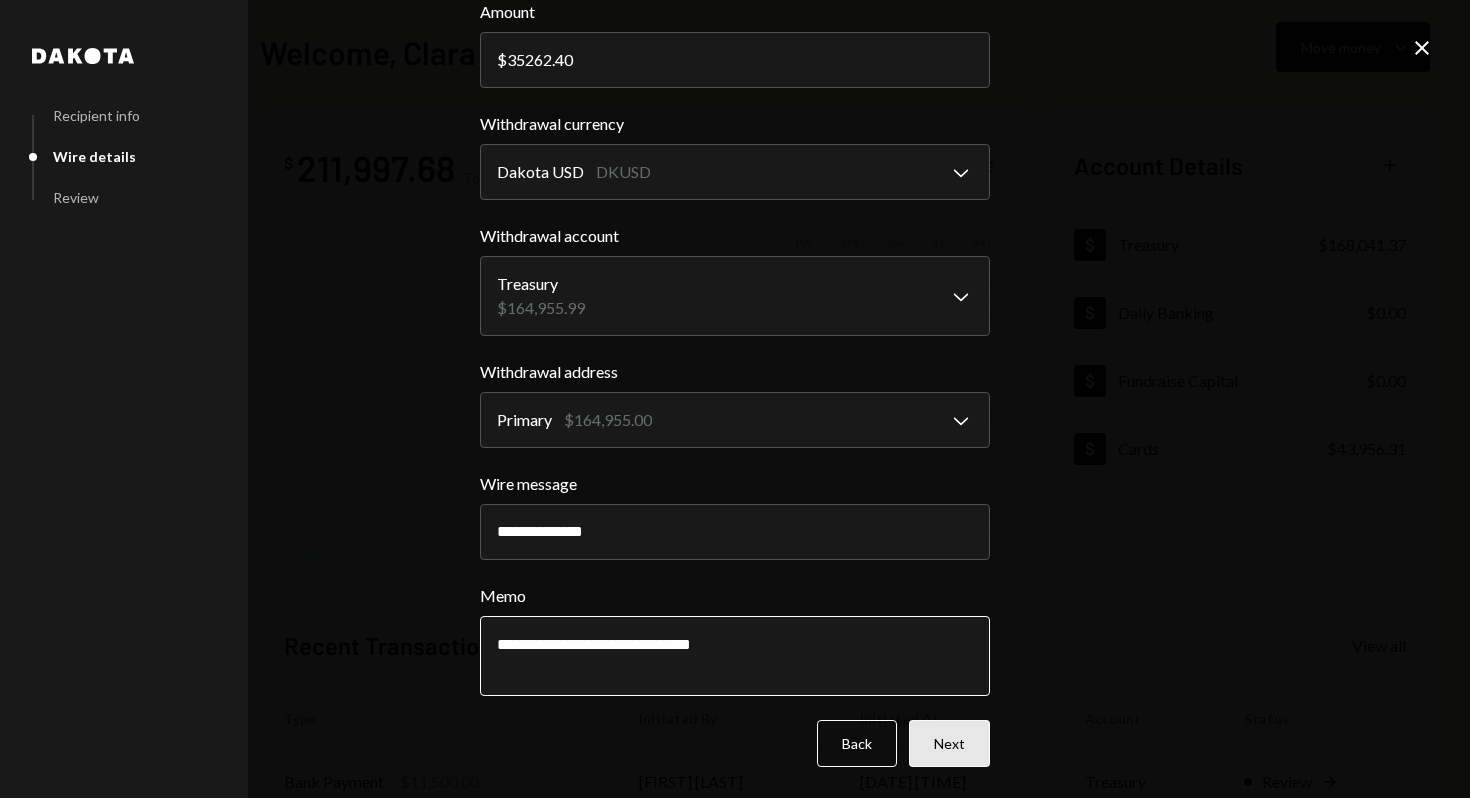 type on "**********" 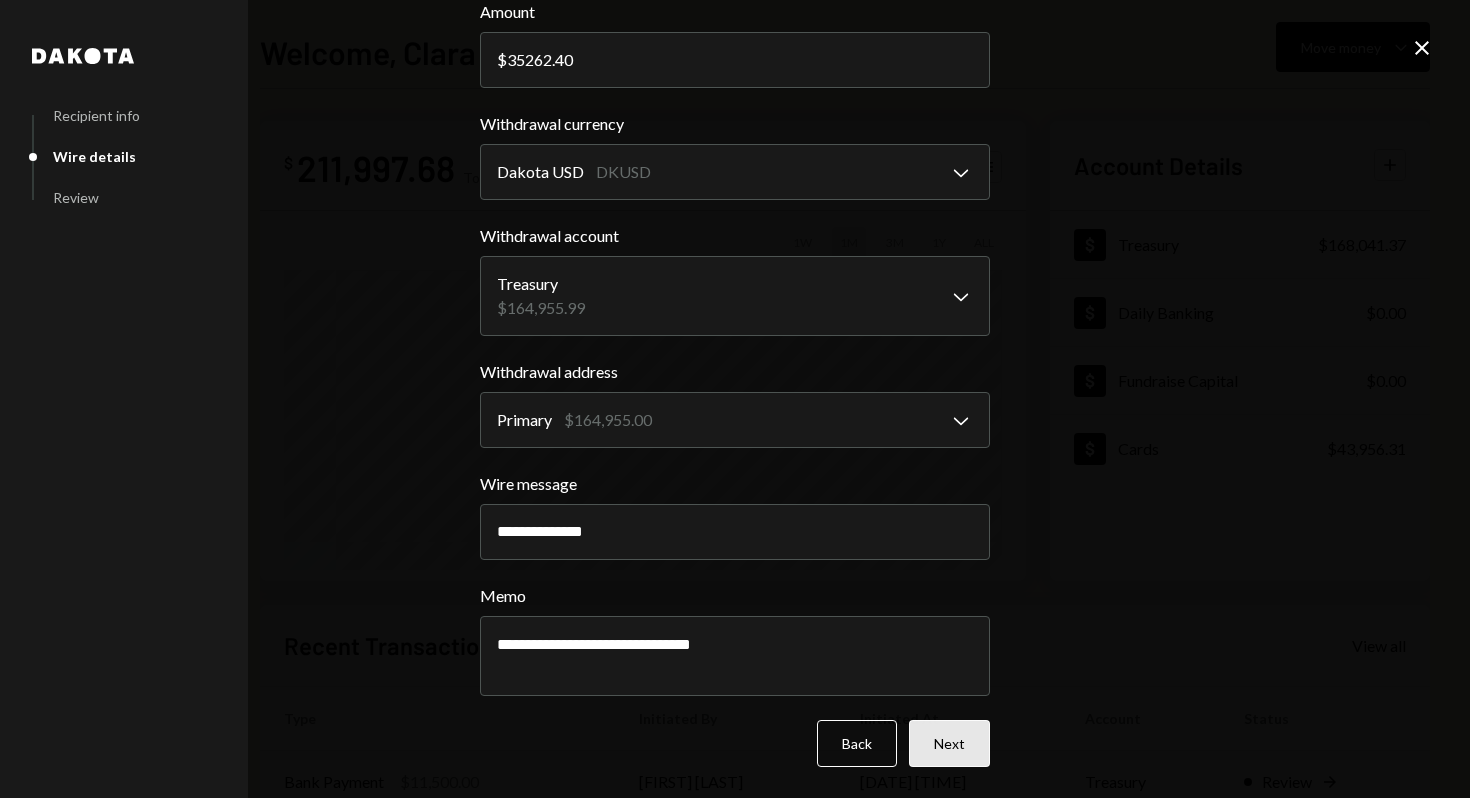 click on "Next" at bounding box center (949, 743) 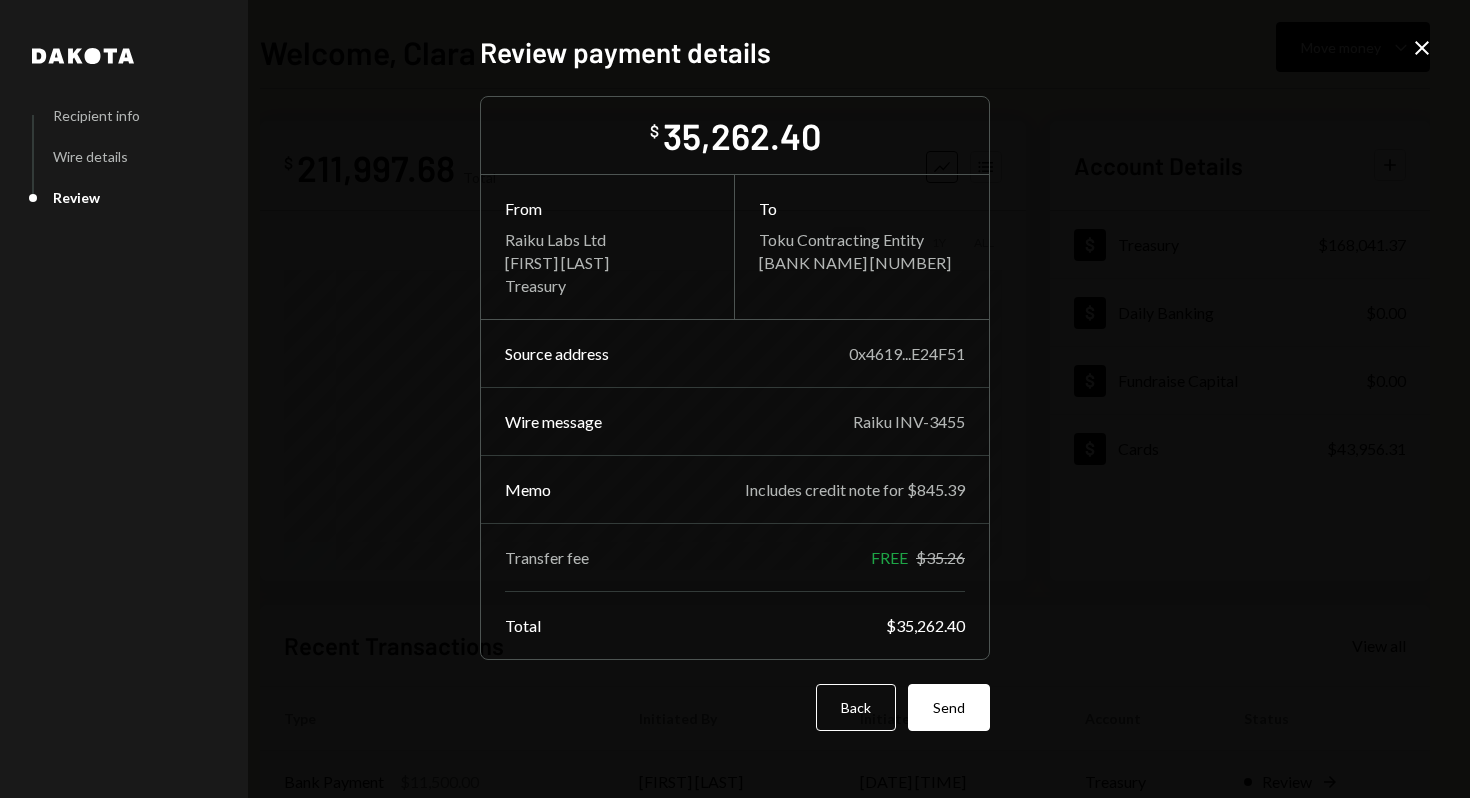 scroll, scrollTop: 0, scrollLeft: 0, axis: both 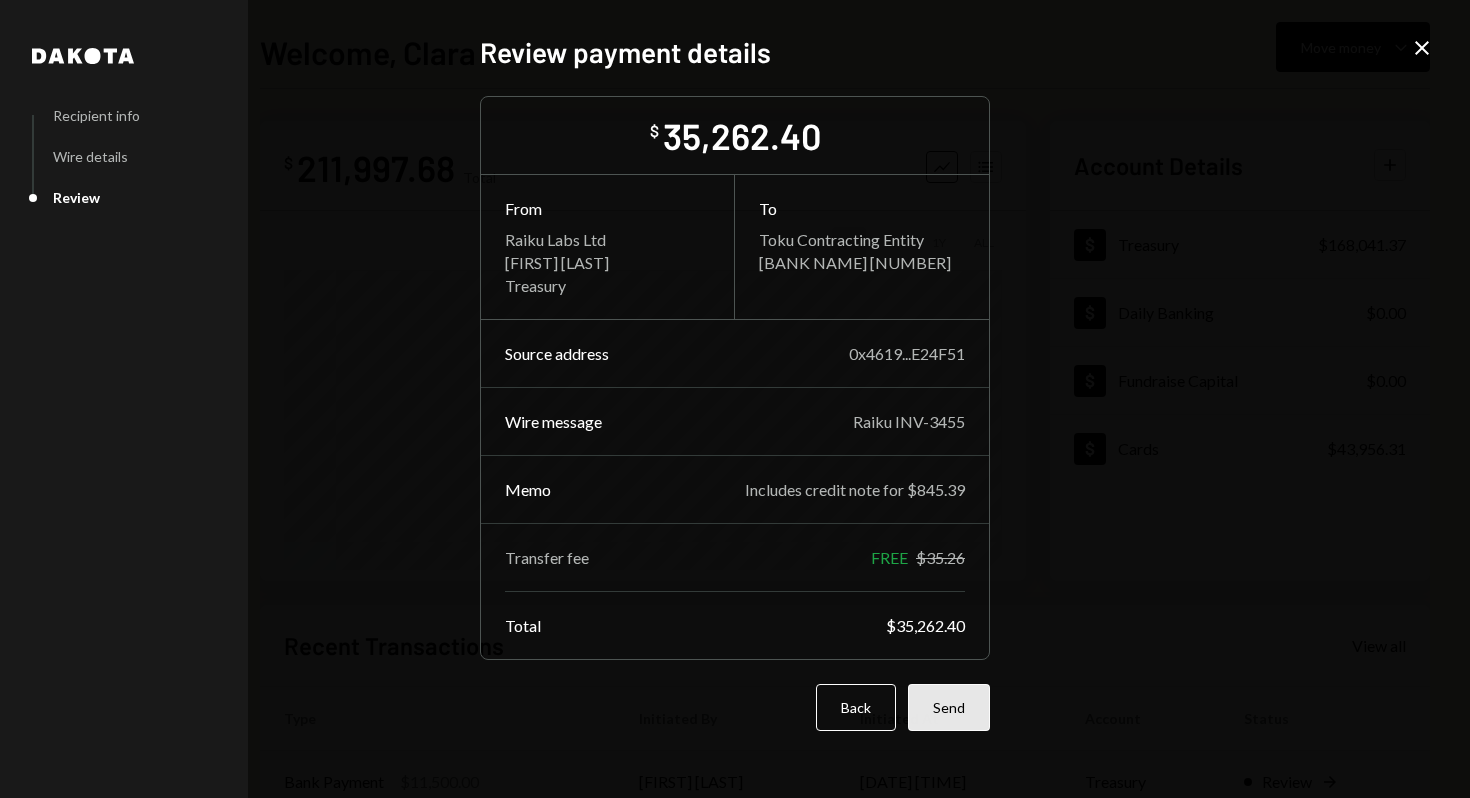 click on "Send" at bounding box center (949, 707) 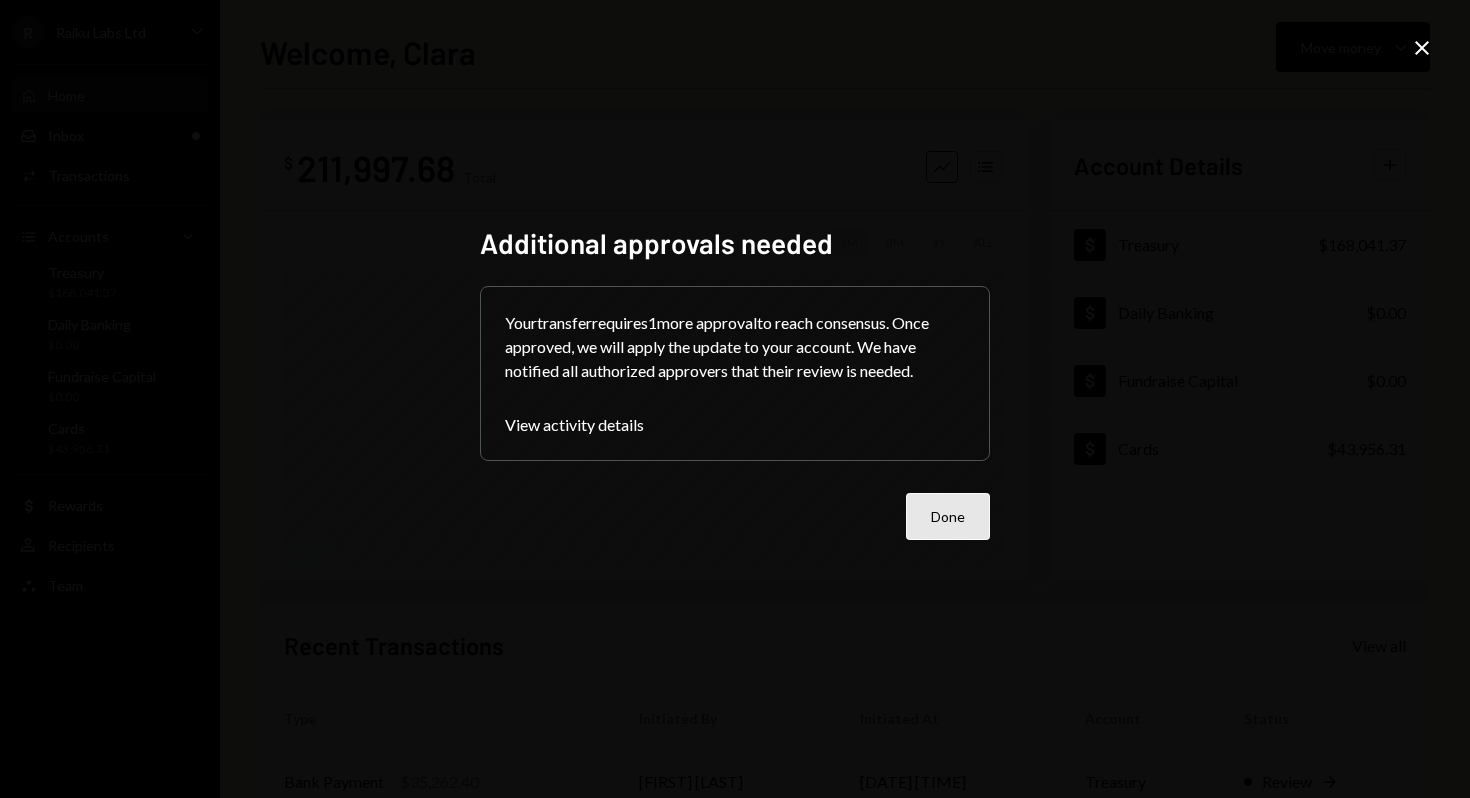 click on "Done" at bounding box center (948, 516) 